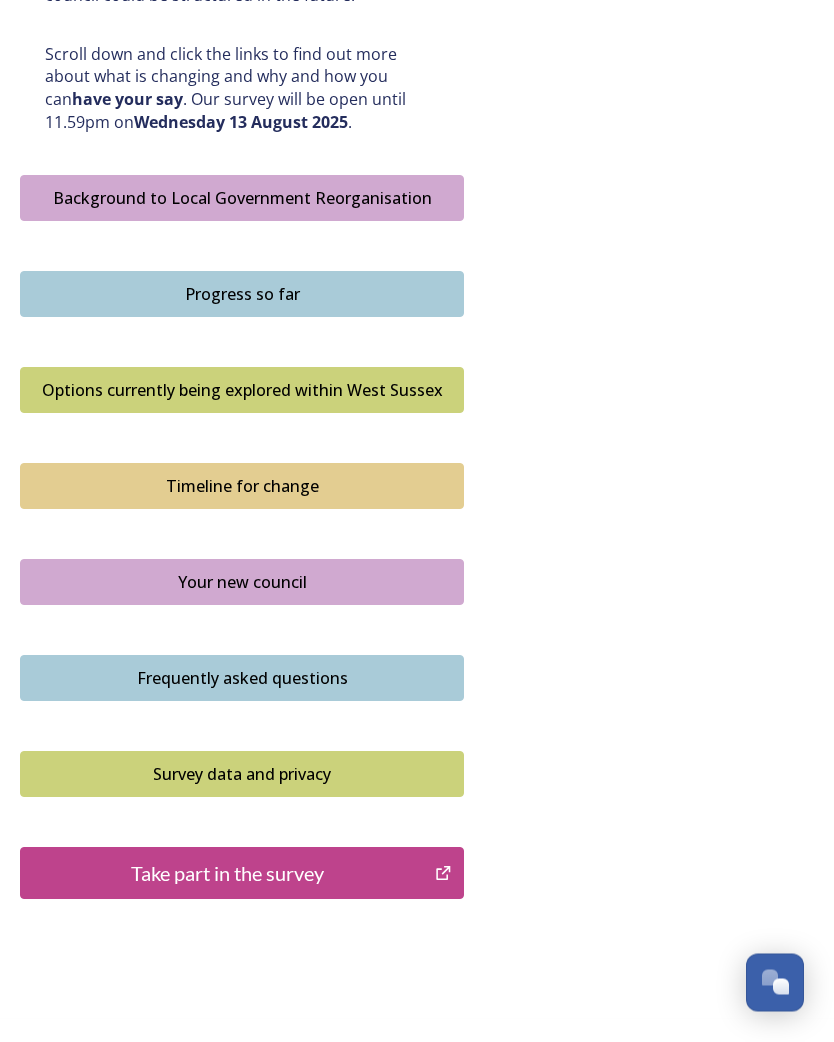 scroll, scrollTop: 1066, scrollLeft: 0, axis: vertical 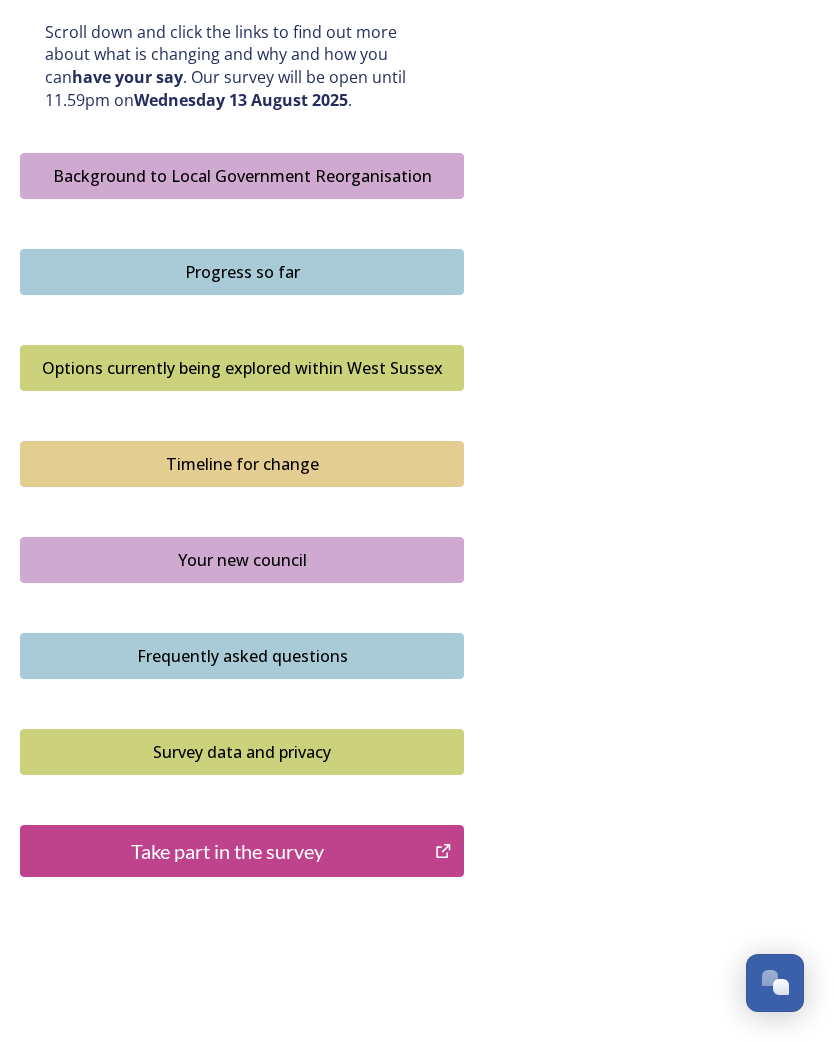 click on "Take part in the survey" at bounding box center [227, 851] 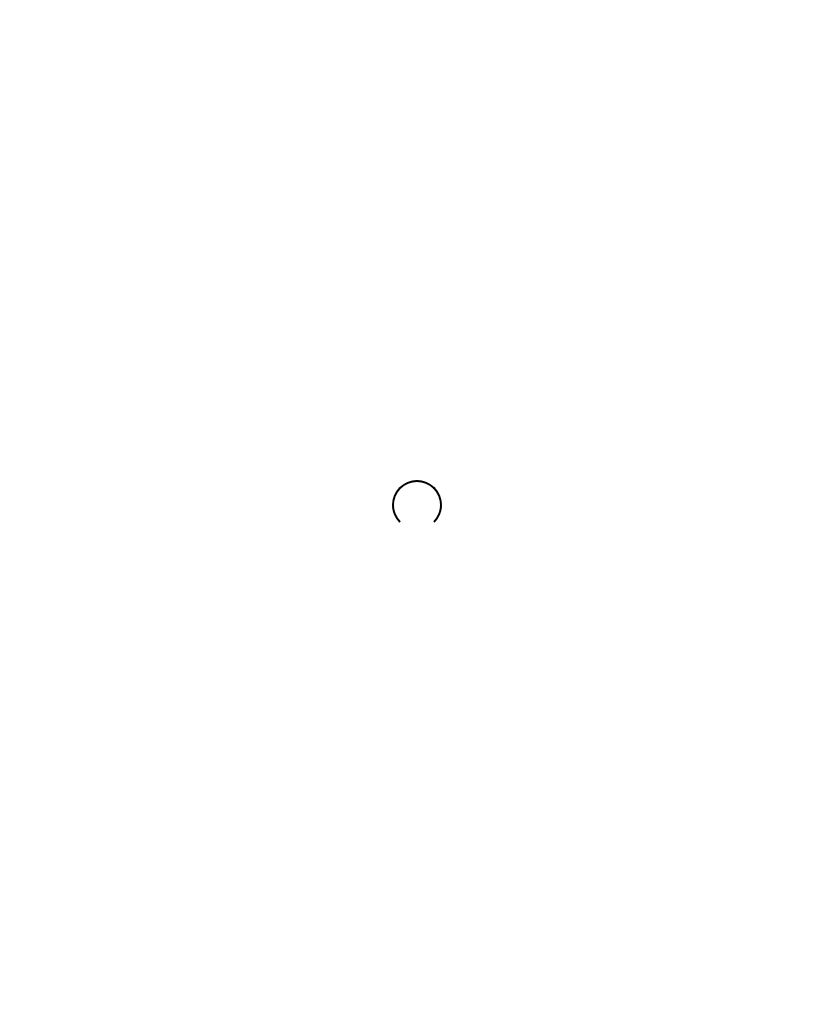 scroll, scrollTop: 0, scrollLeft: 0, axis: both 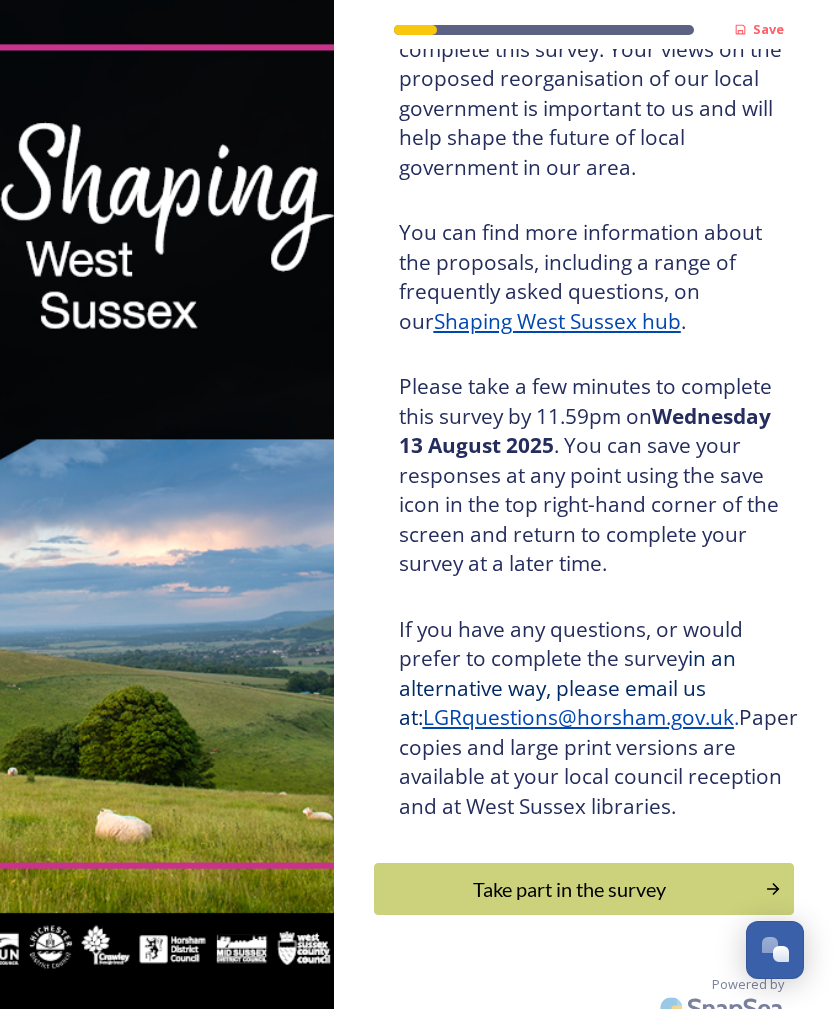 click on "Take part in the survey" at bounding box center (570, 889) 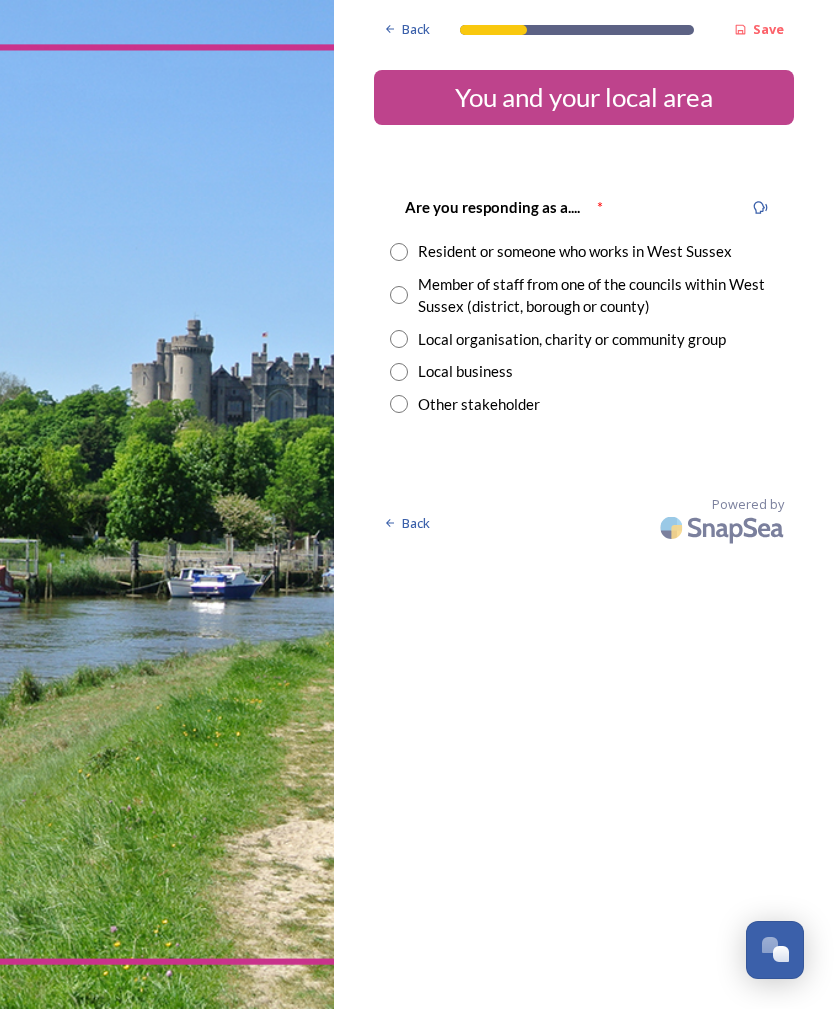 click at bounding box center [399, 252] 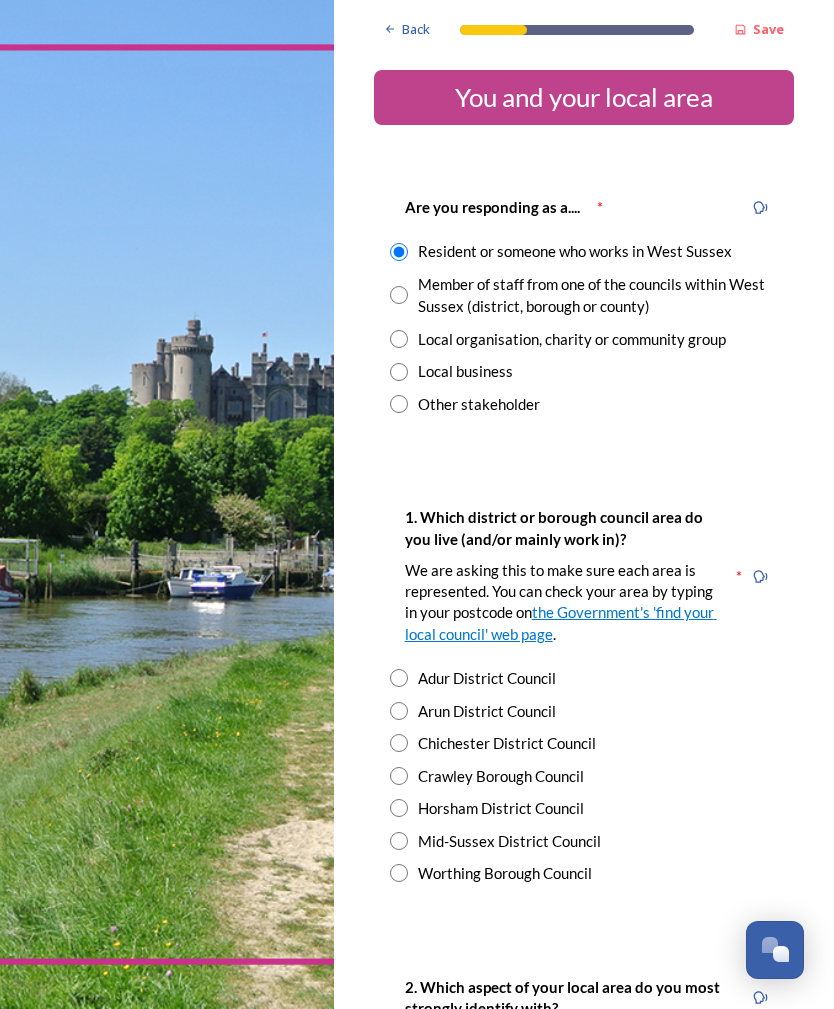 click at bounding box center [399, 808] 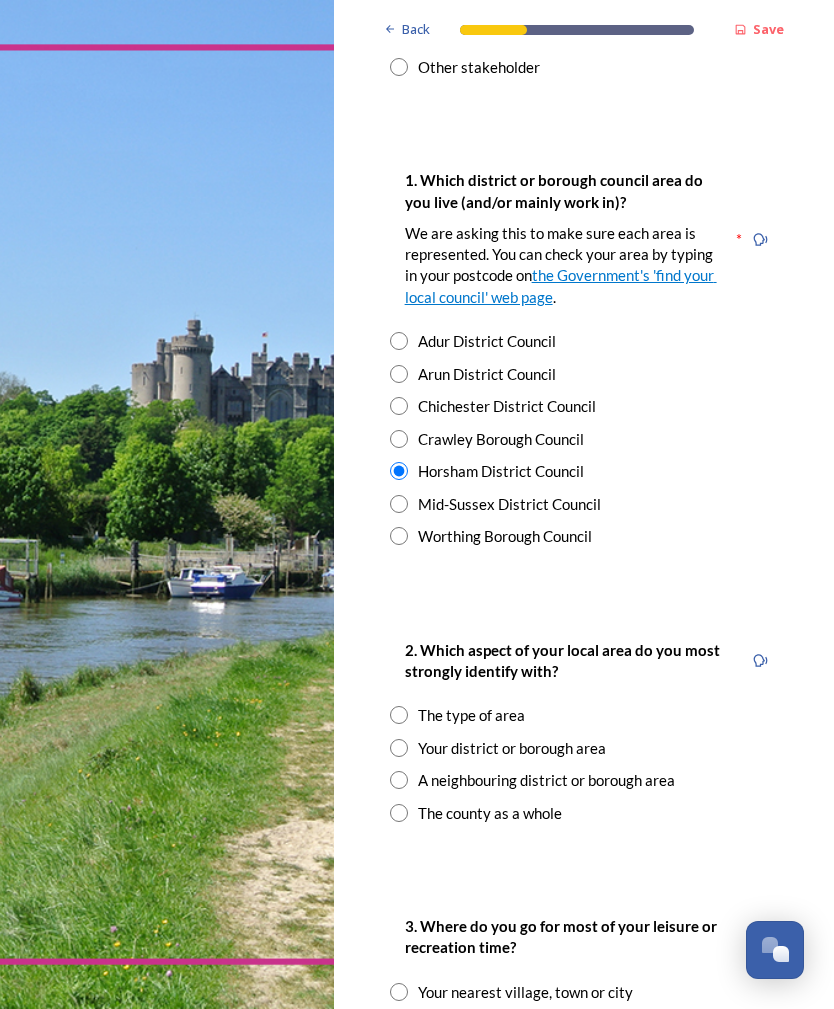 scroll, scrollTop: 350, scrollLeft: 0, axis: vertical 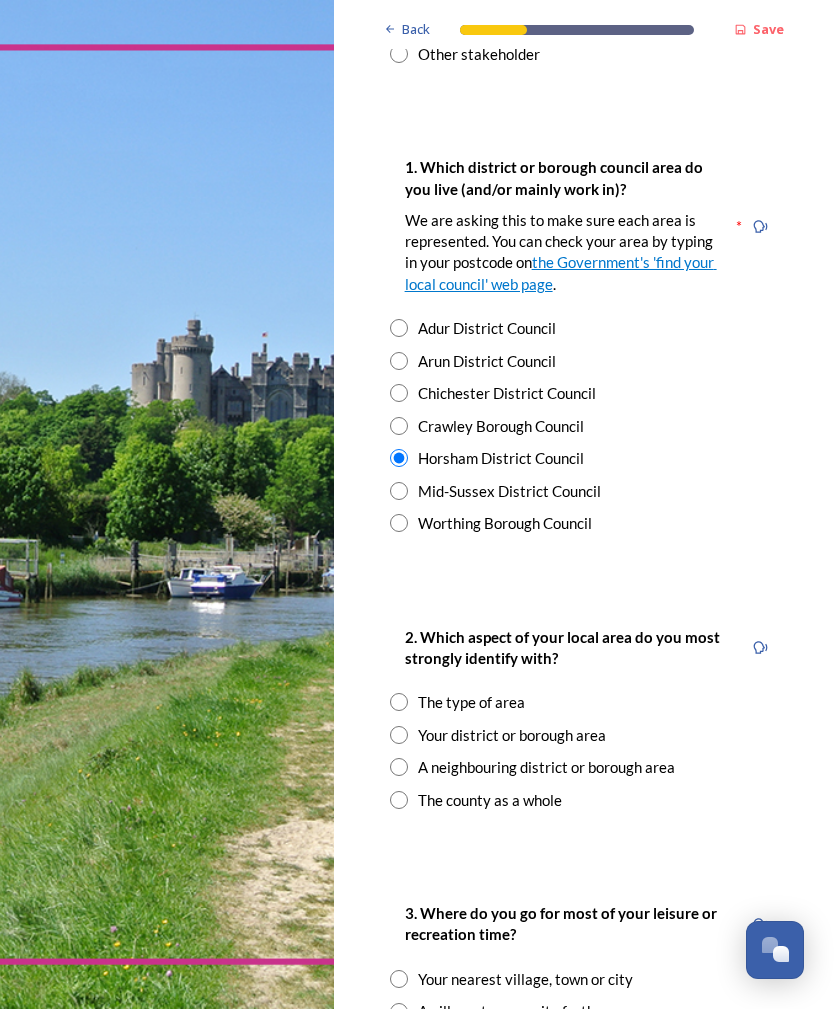 click at bounding box center (399, 702) 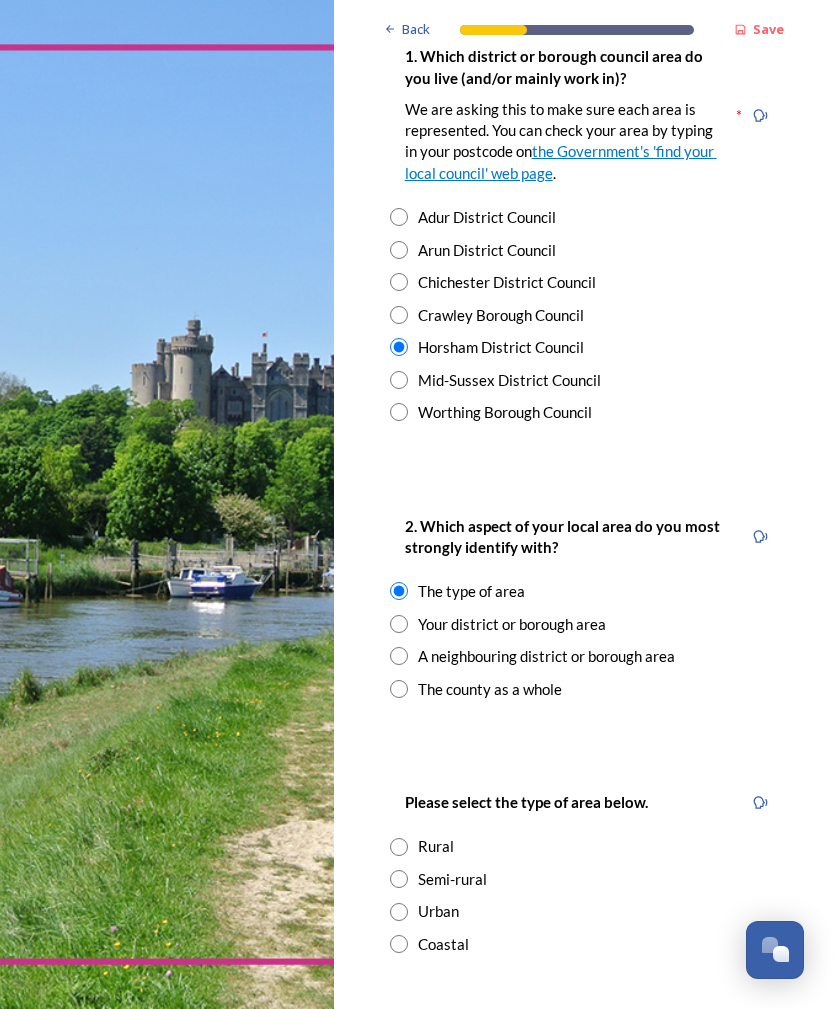 scroll, scrollTop: 462, scrollLeft: 0, axis: vertical 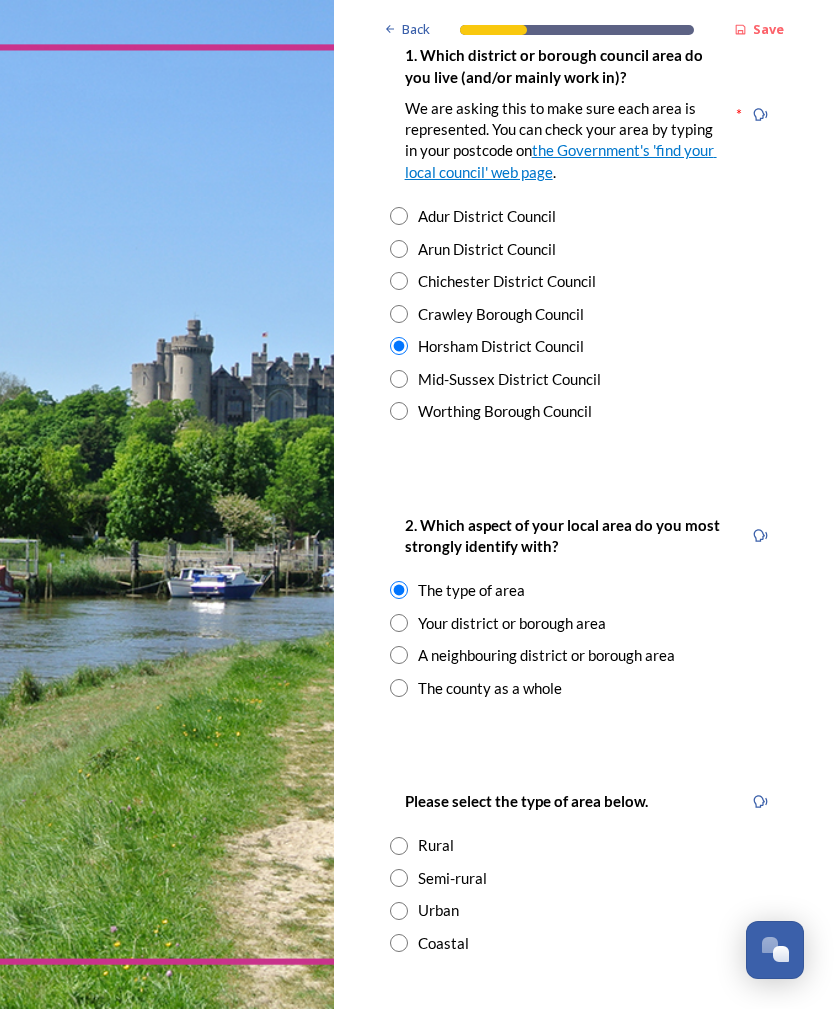 click at bounding box center [399, 911] 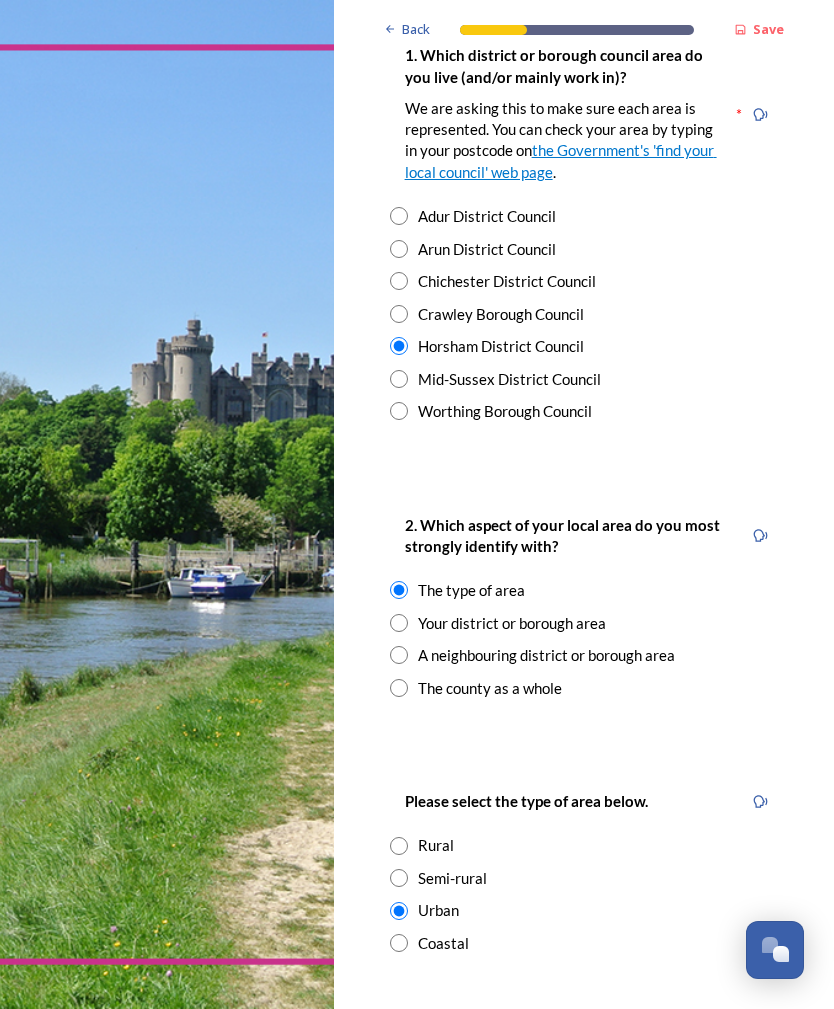 click on "2. Which aspect of your local area do you most strongly identify with? The type of area Your district or borough area A neighbouring district or borough area The county as a whole" at bounding box center [584, 606] 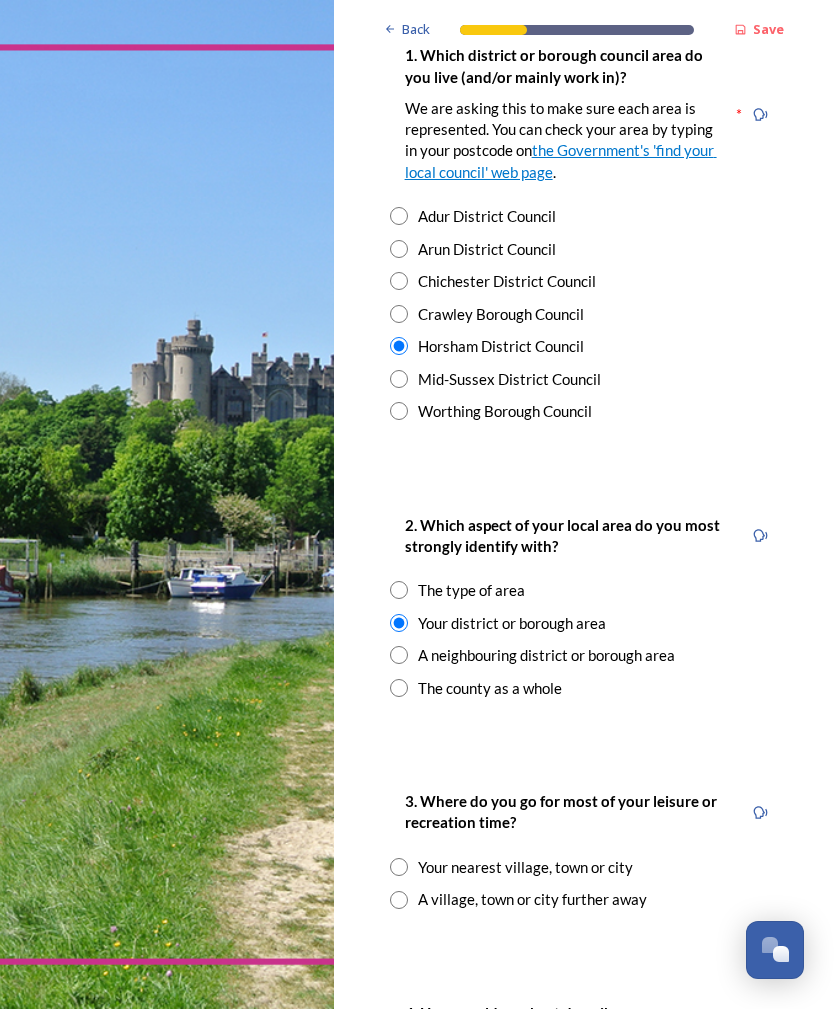 click on "Your nearest village, town or city" at bounding box center [584, 867] 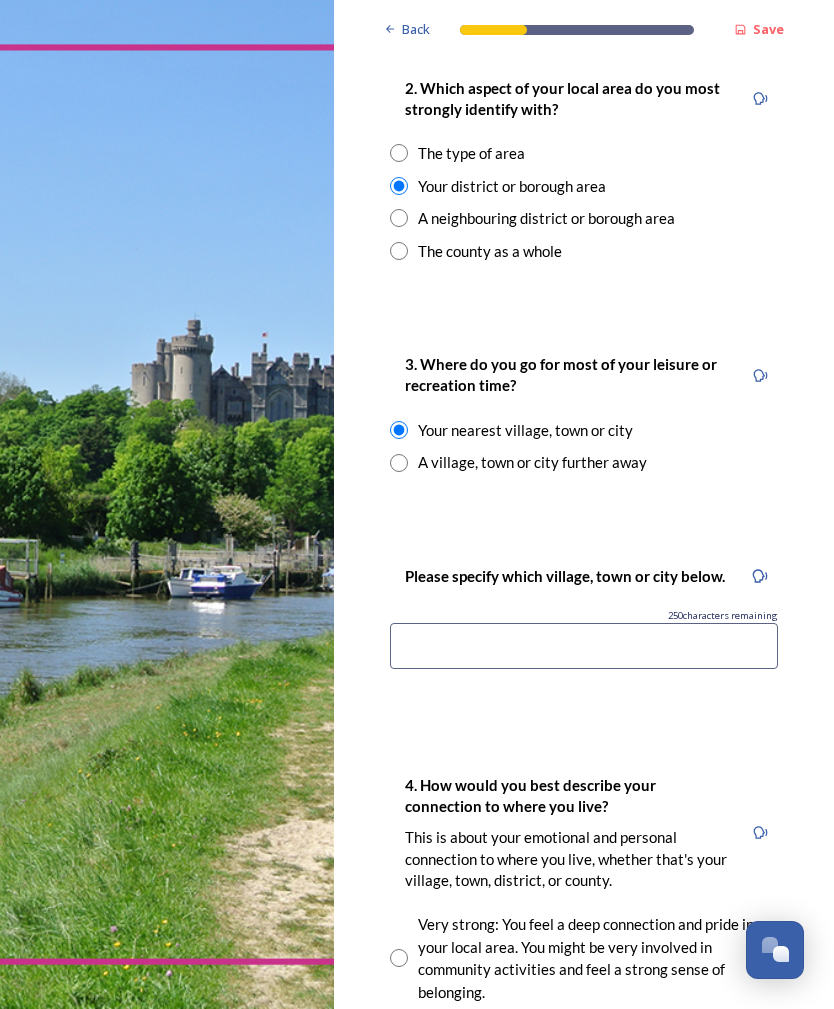 scroll, scrollTop: 899, scrollLeft: 0, axis: vertical 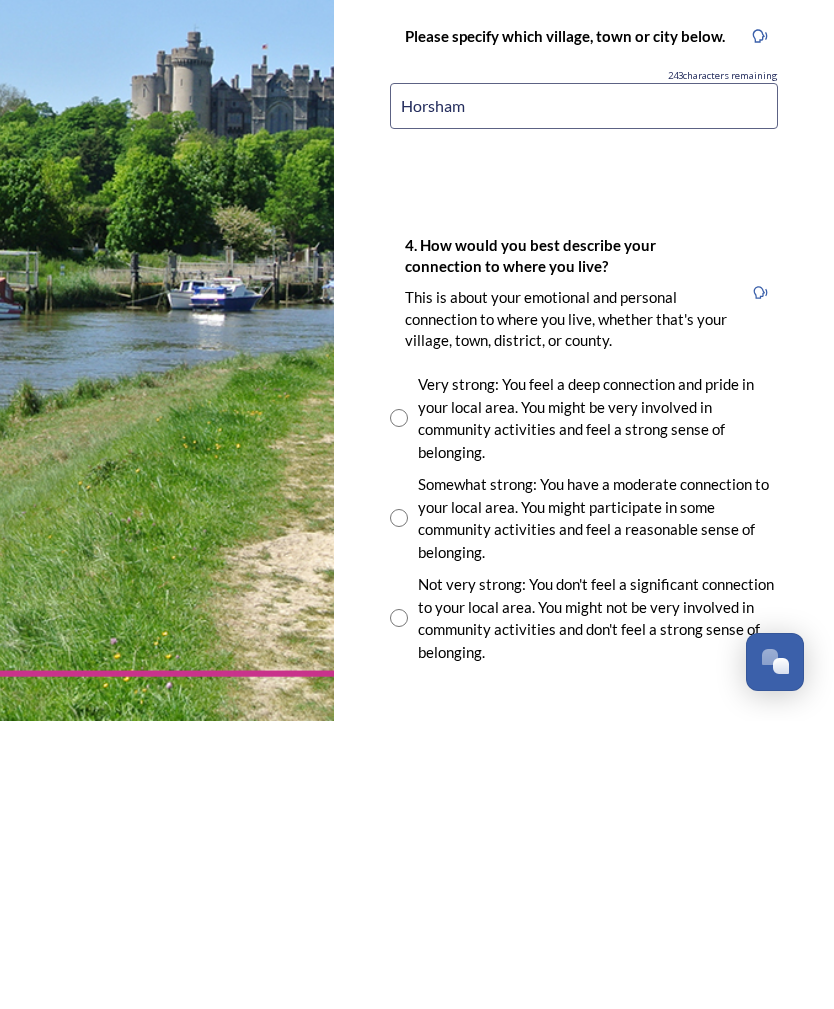 type on "Horsham" 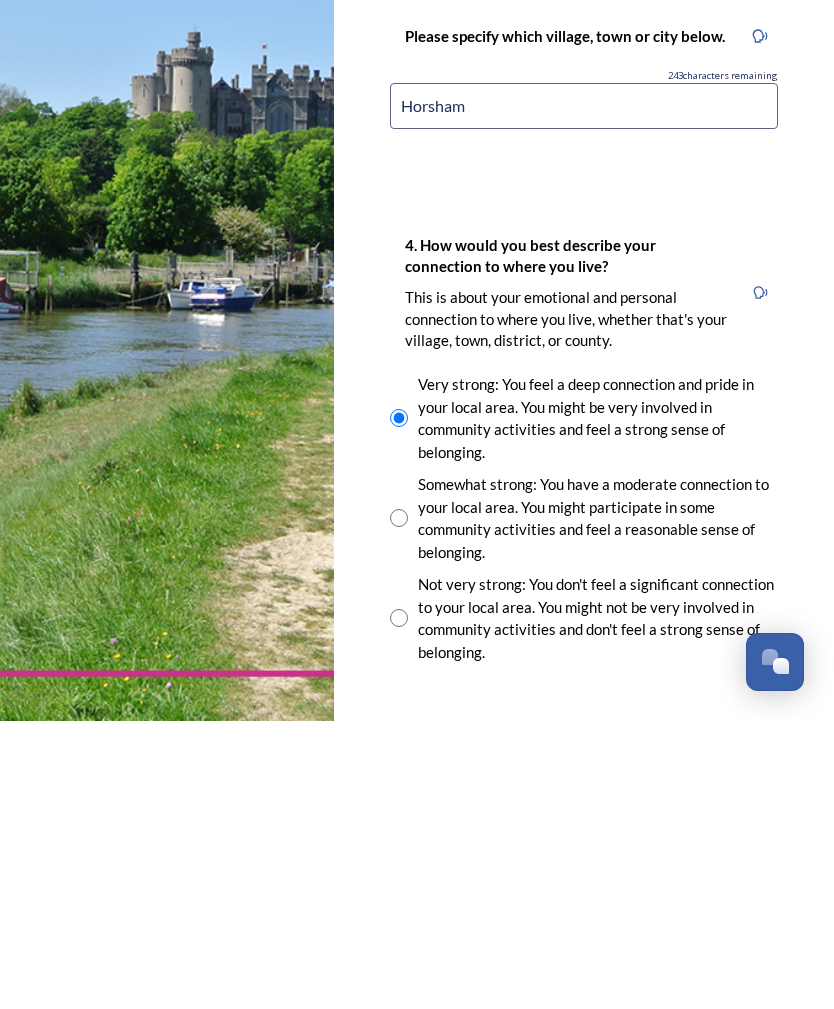 scroll, scrollTop: 64, scrollLeft: 0, axis: vertical 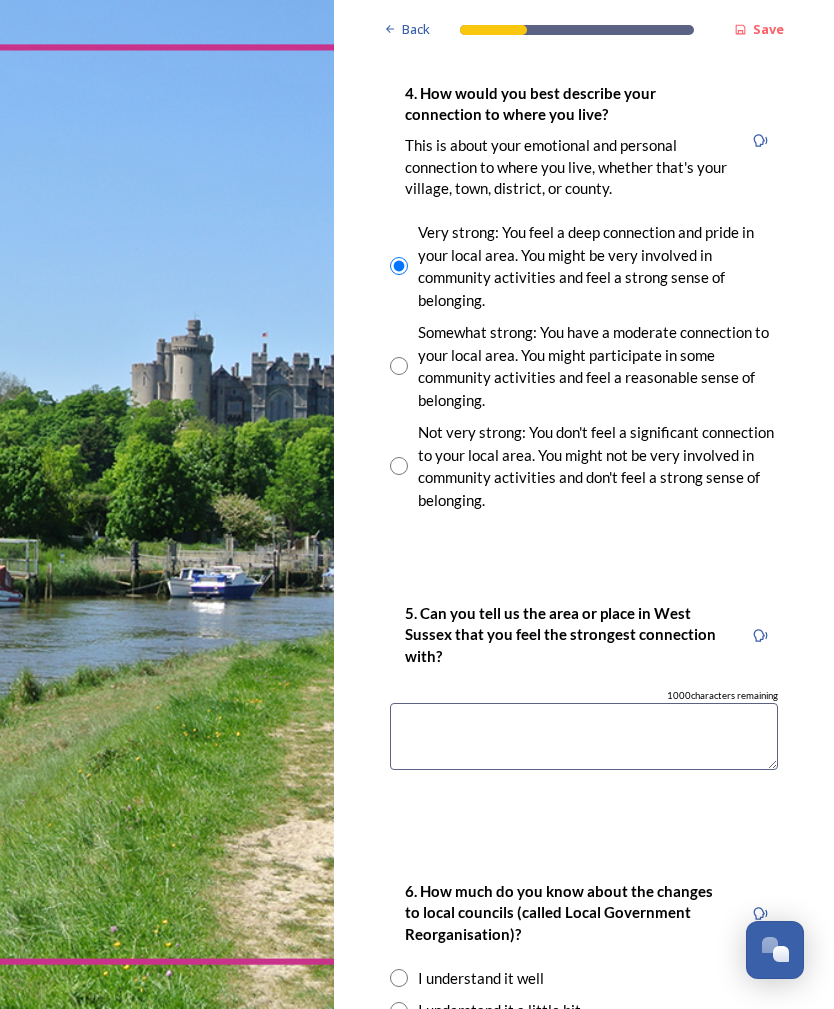 click at bounding box center [584, 736] 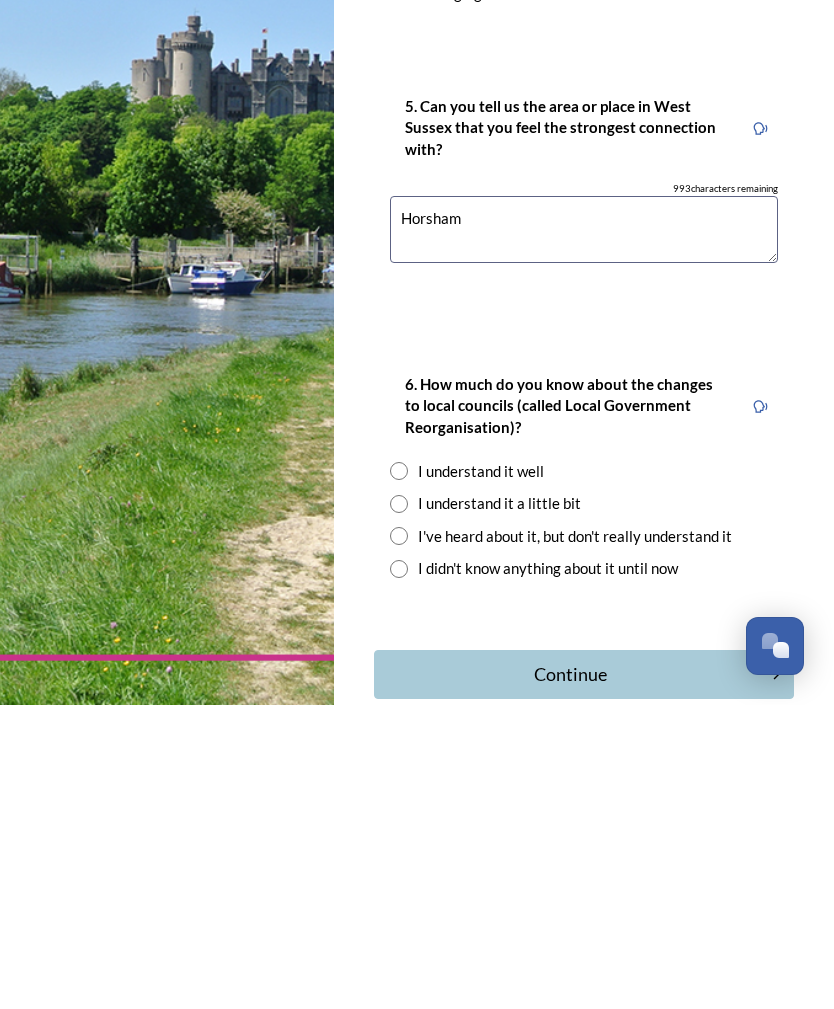 scroll, scrollTop: 1796, scrollLeft: 0, axis: vertical 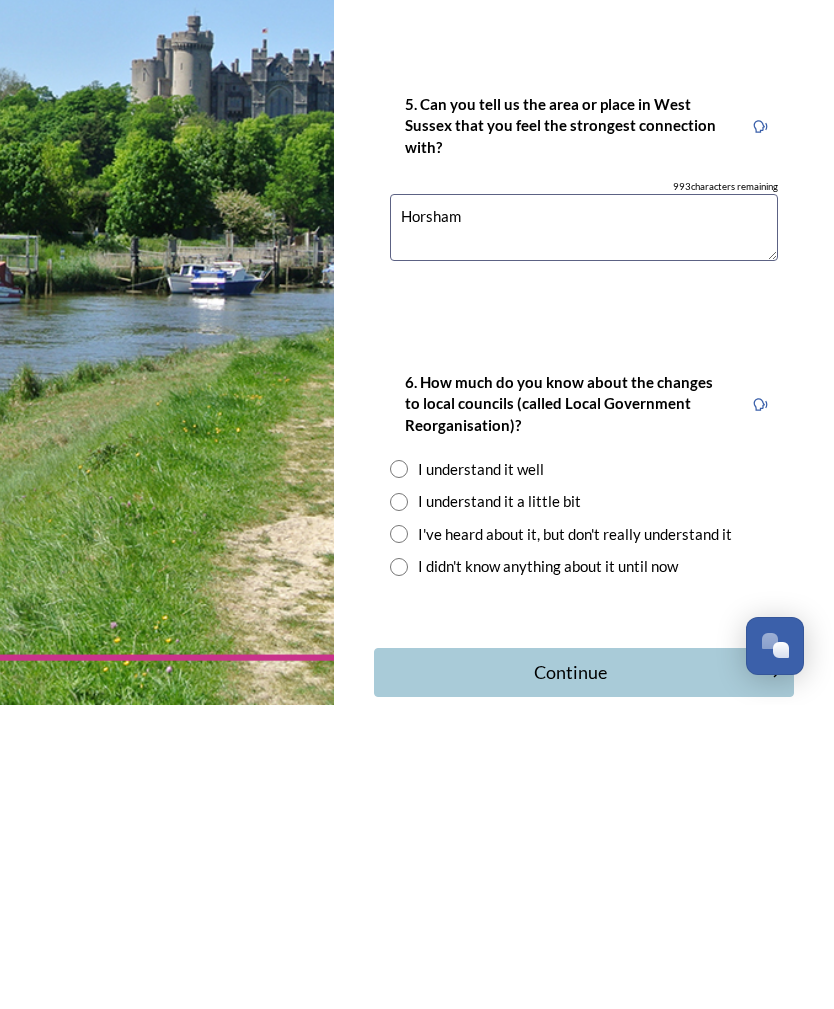 type on "Horsham" 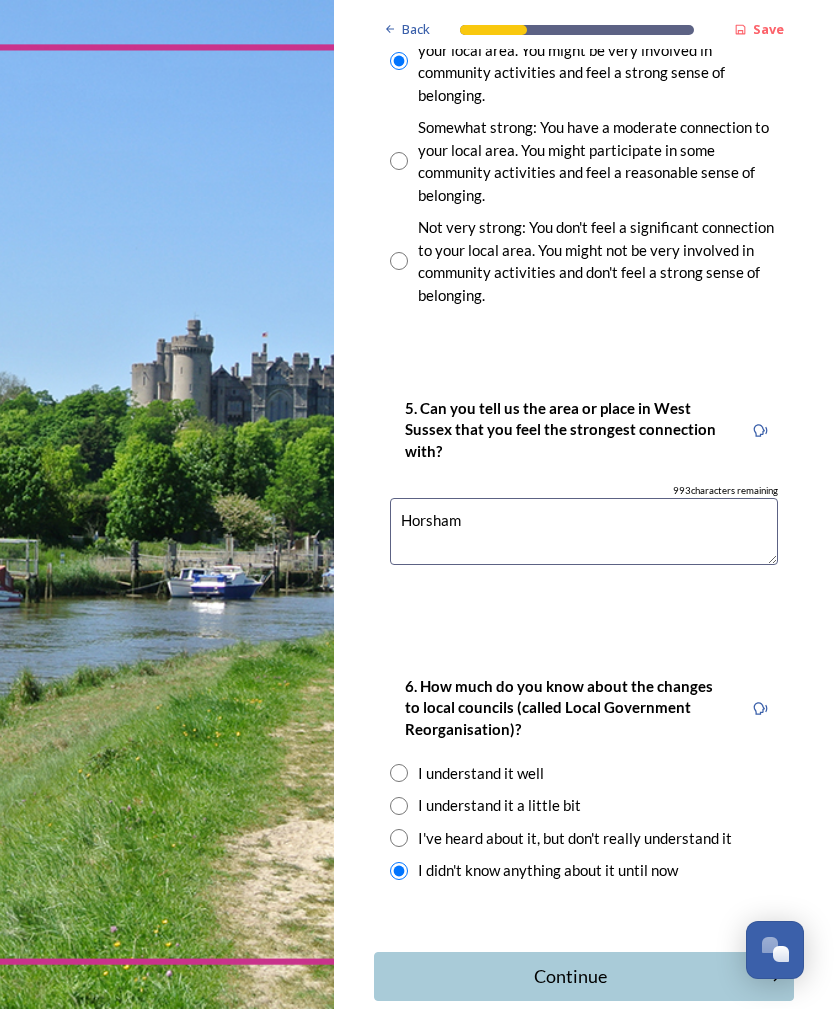 click on "I understand it a little bit" at bounding box center (584, 805) 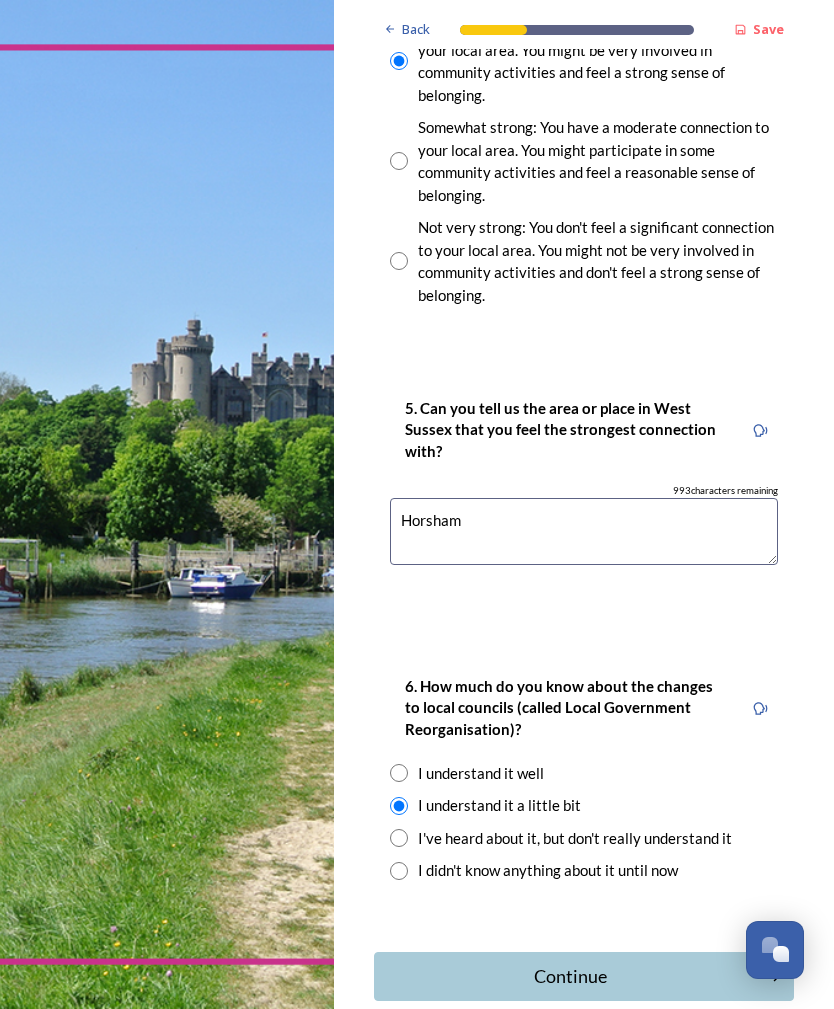 click on "Continue" at bounding box center (584, 976) 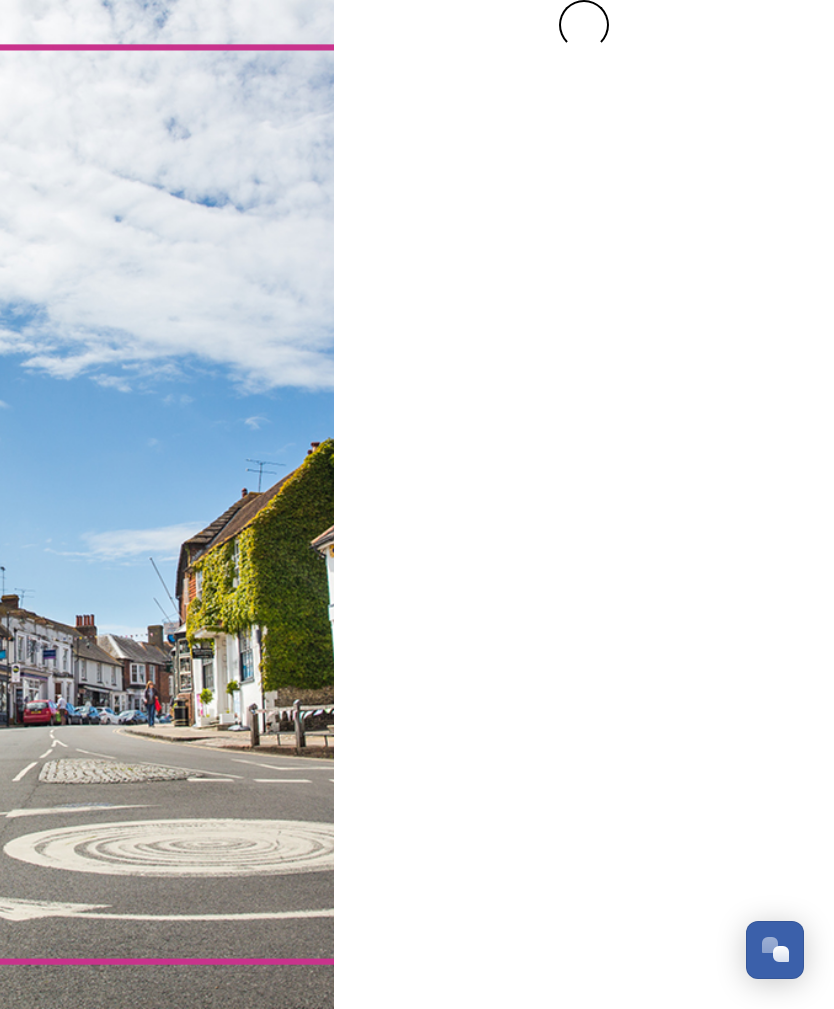 scroll, scrollTop: 0, scrollLeft: 0, axis: both 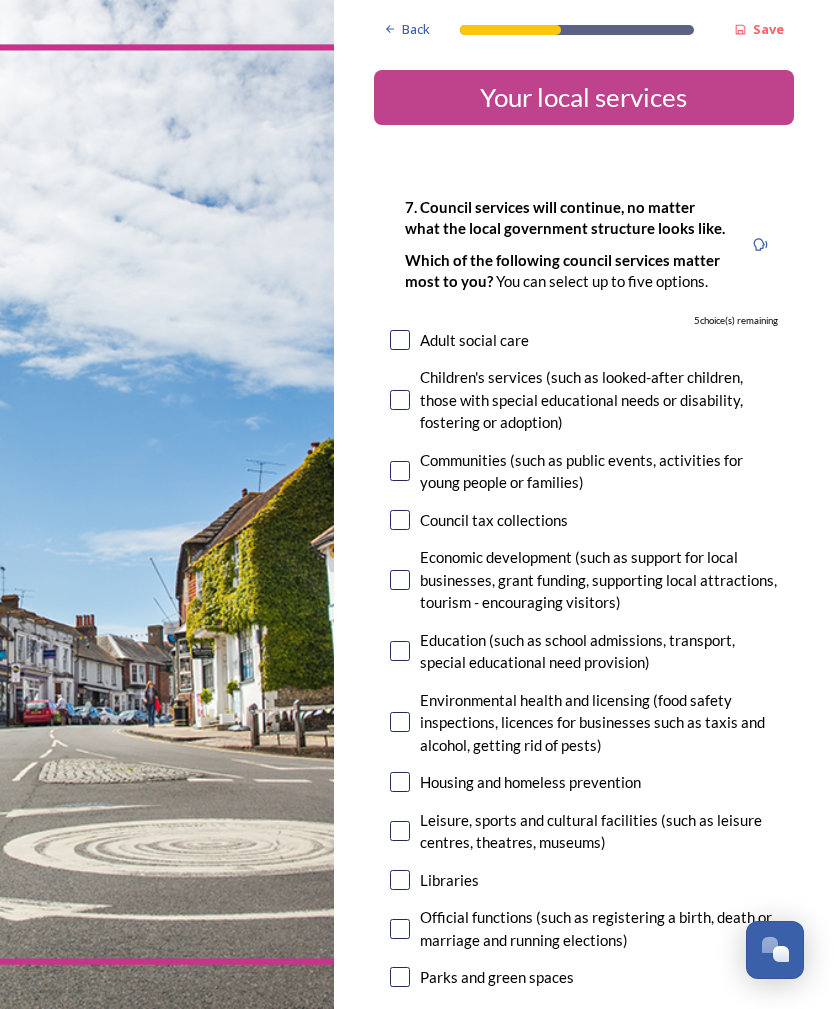 click at bounding box center (400, 340) 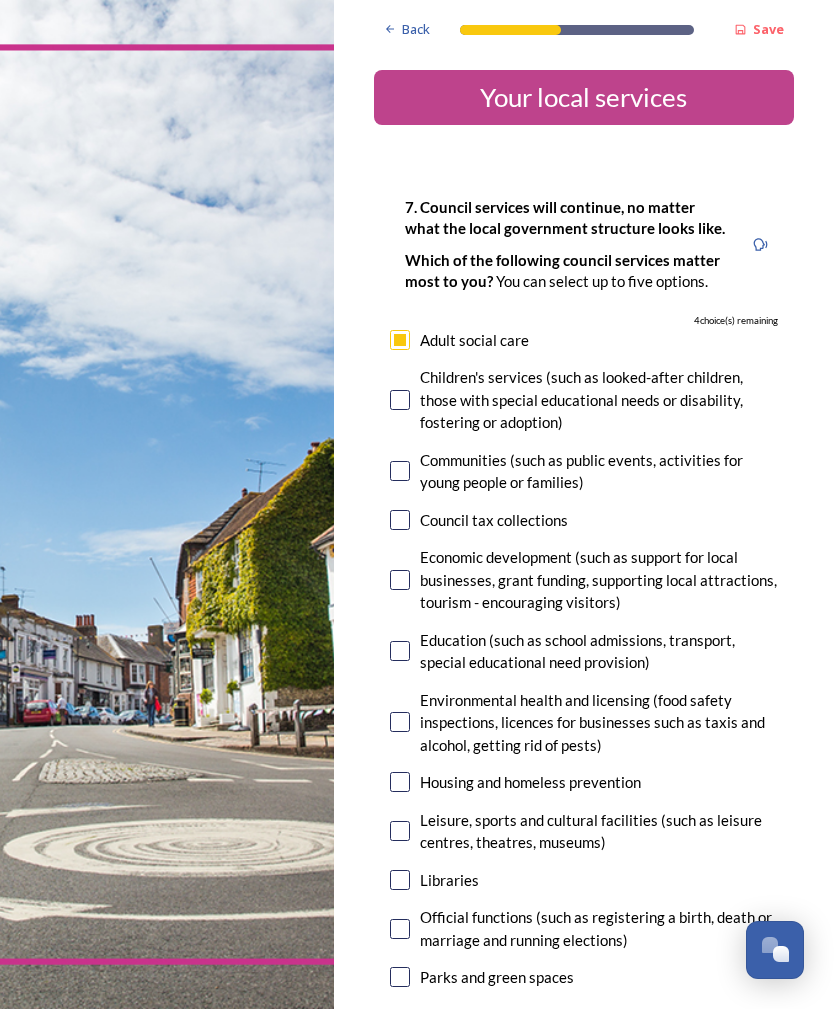 click at bounding box center (400, 400) 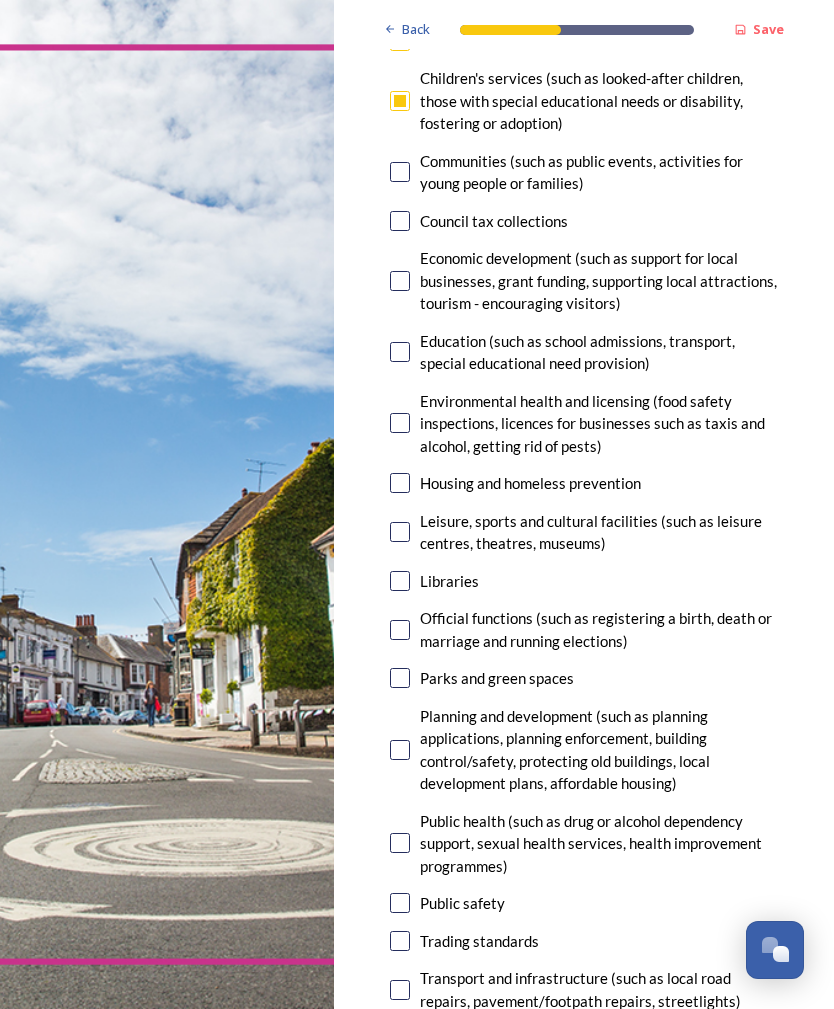 scroll, scrollTop: 304, scrollLeft: 0, axis: vertical 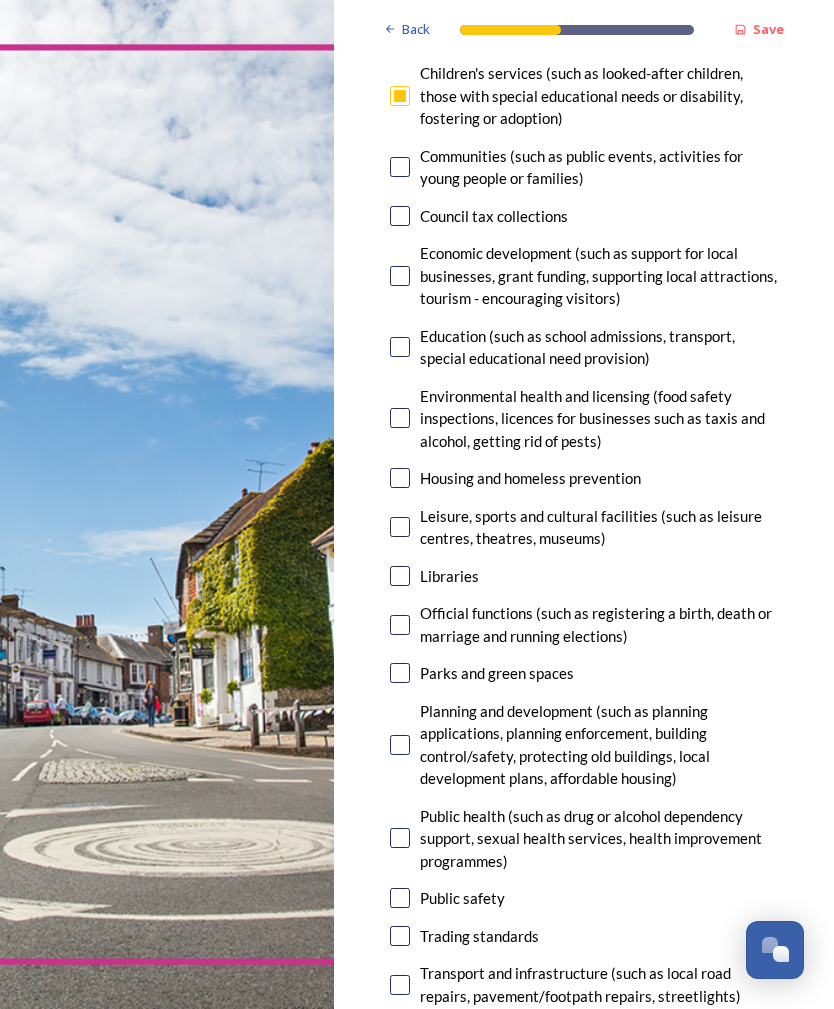 click at bounding box center [400, 478] 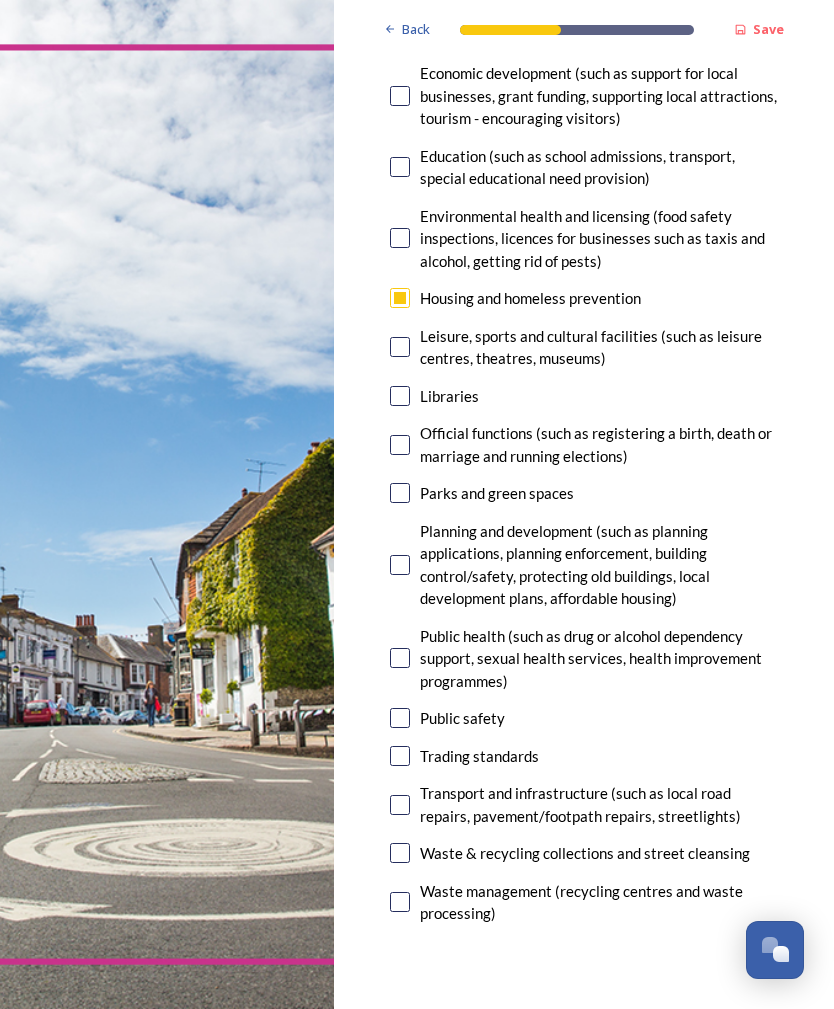 scroll, scrollTop: 484, scrollLeft: 0, axis: vertical 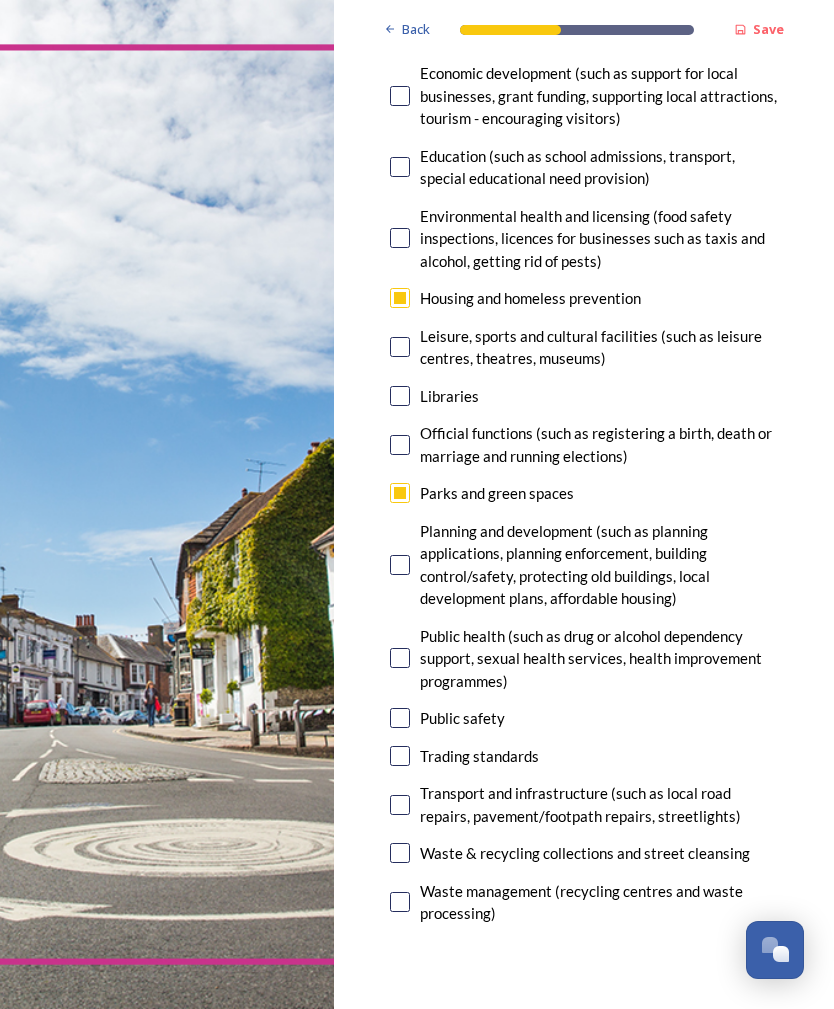 click at bounding box center [400, 565] 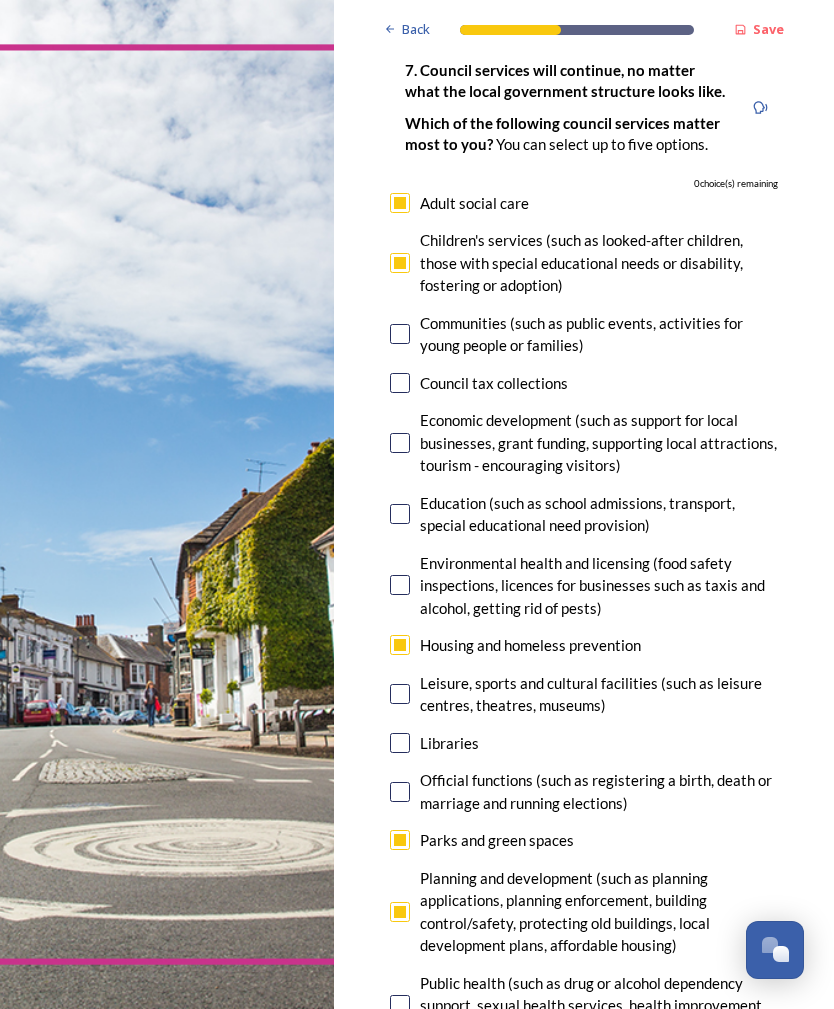 scroll, scrollTop: 137, scrollLeft: 0, axis: vertical 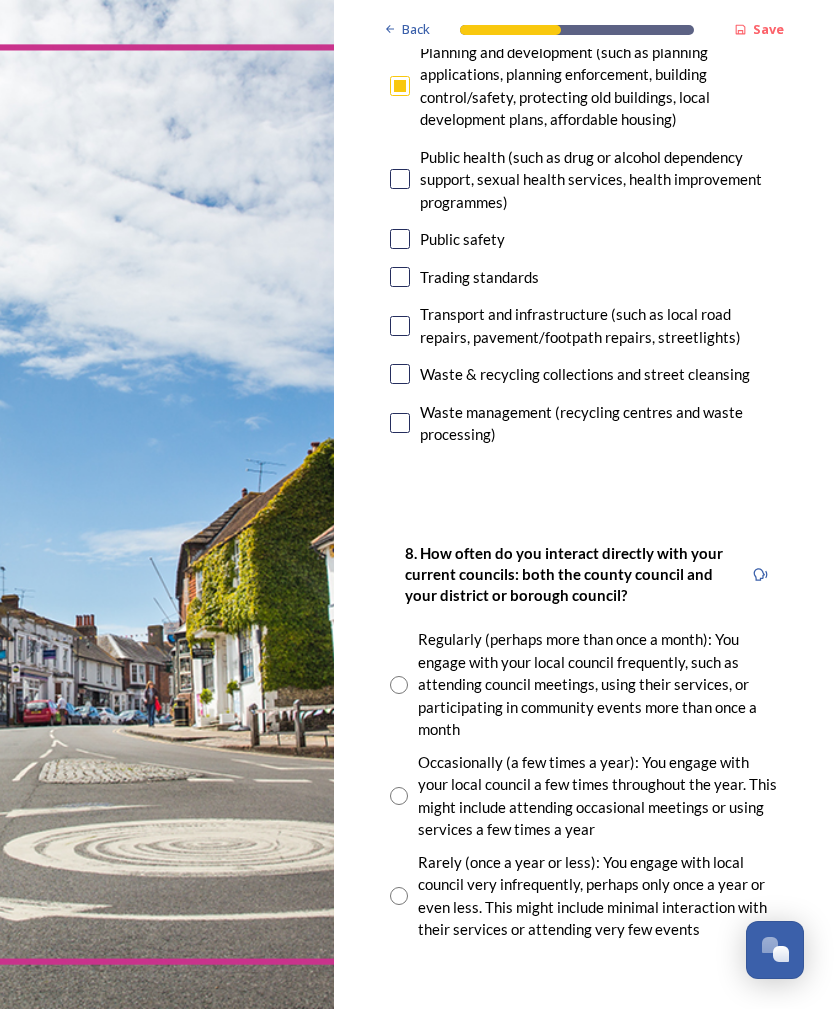 click at bounding box center (167, 504) 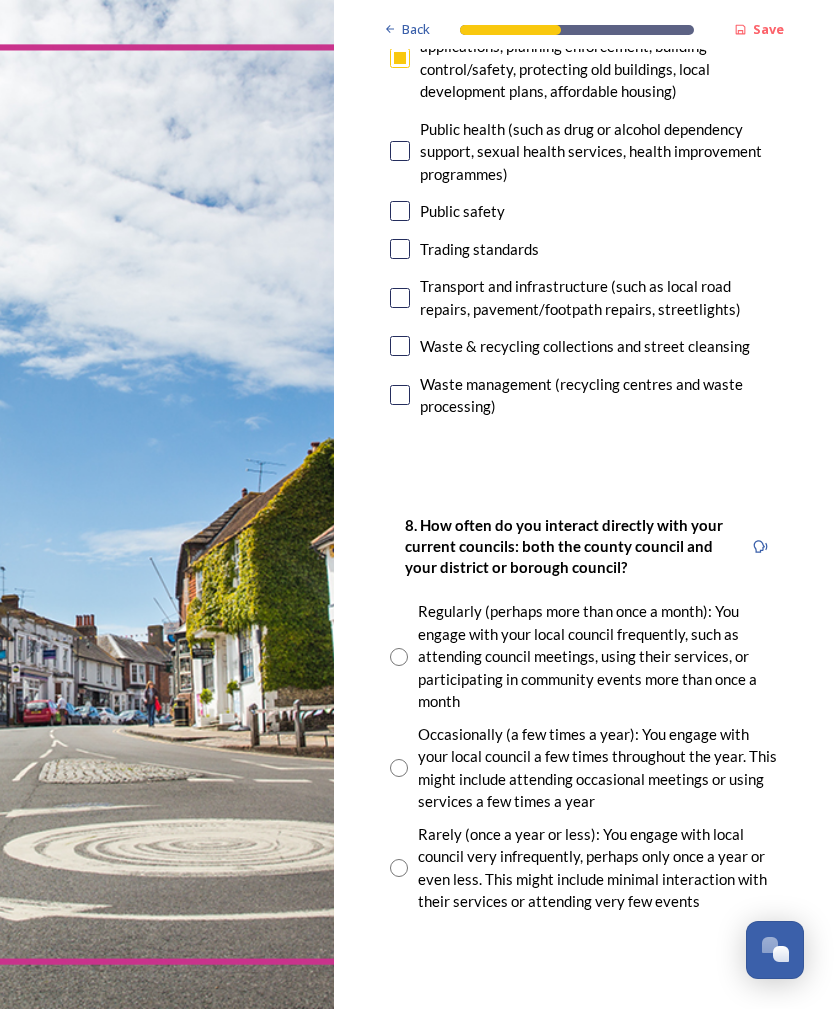 click at bounding box center (167, 504) 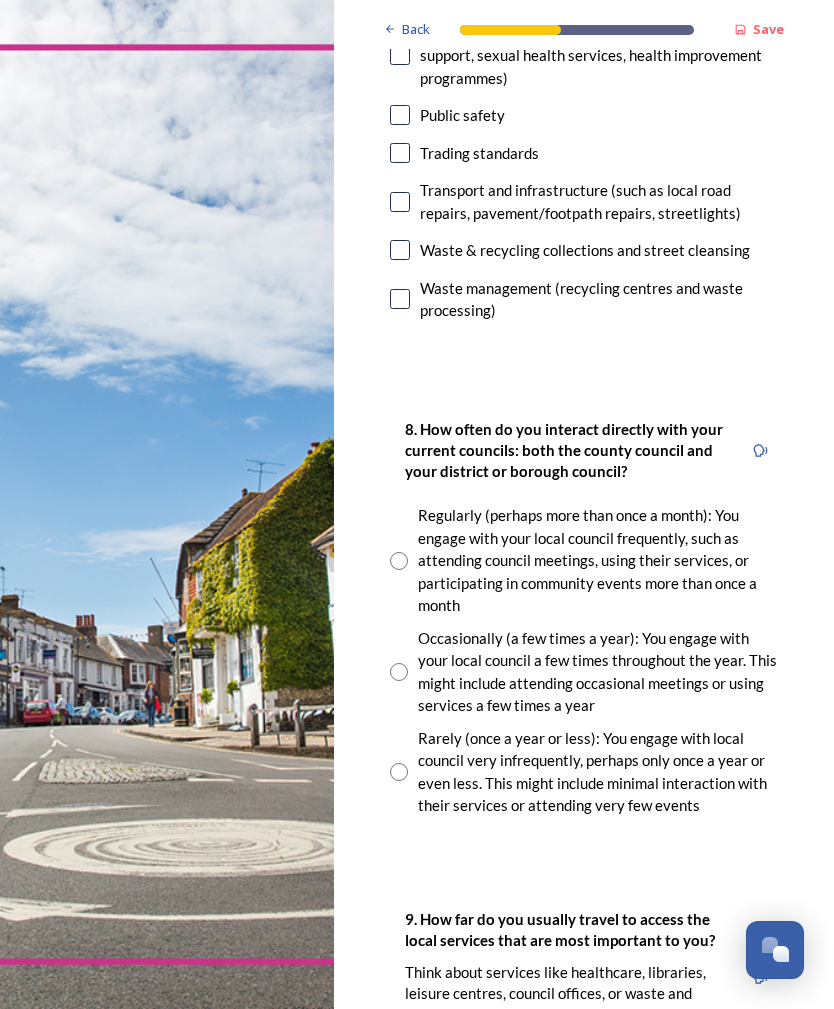 scroll, scrollTop: 1096, scrollLeft: 0, axis: vertical 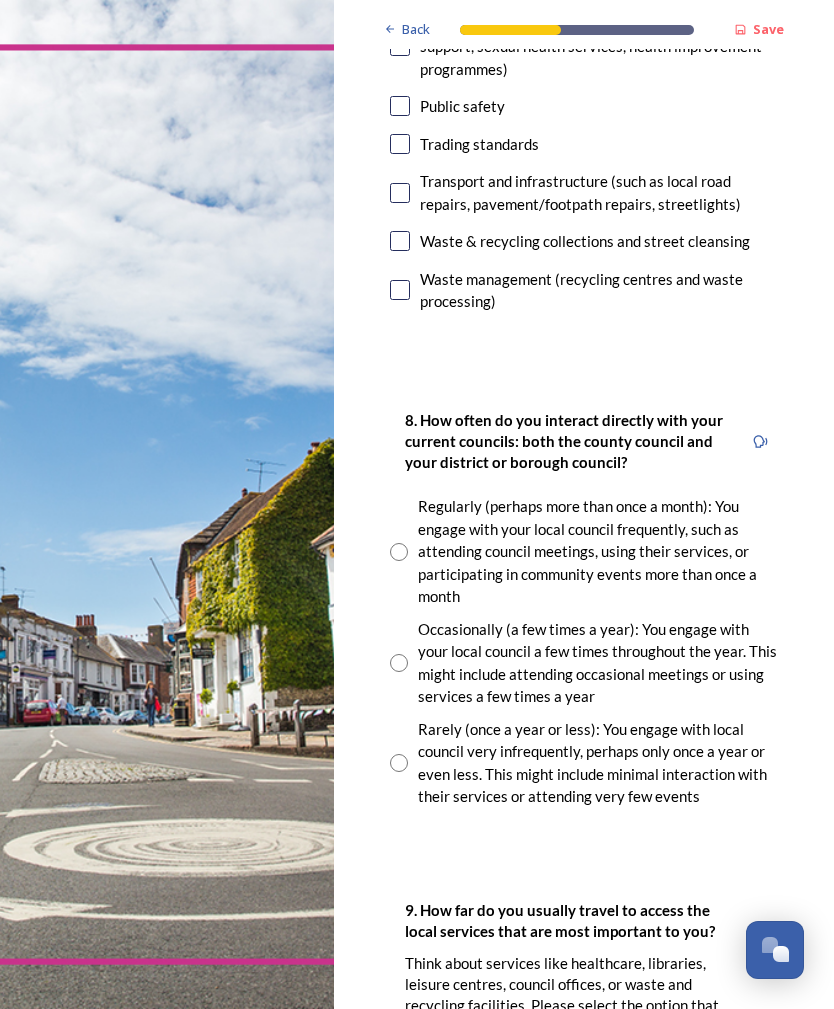 click at bounding box center (399, 663) 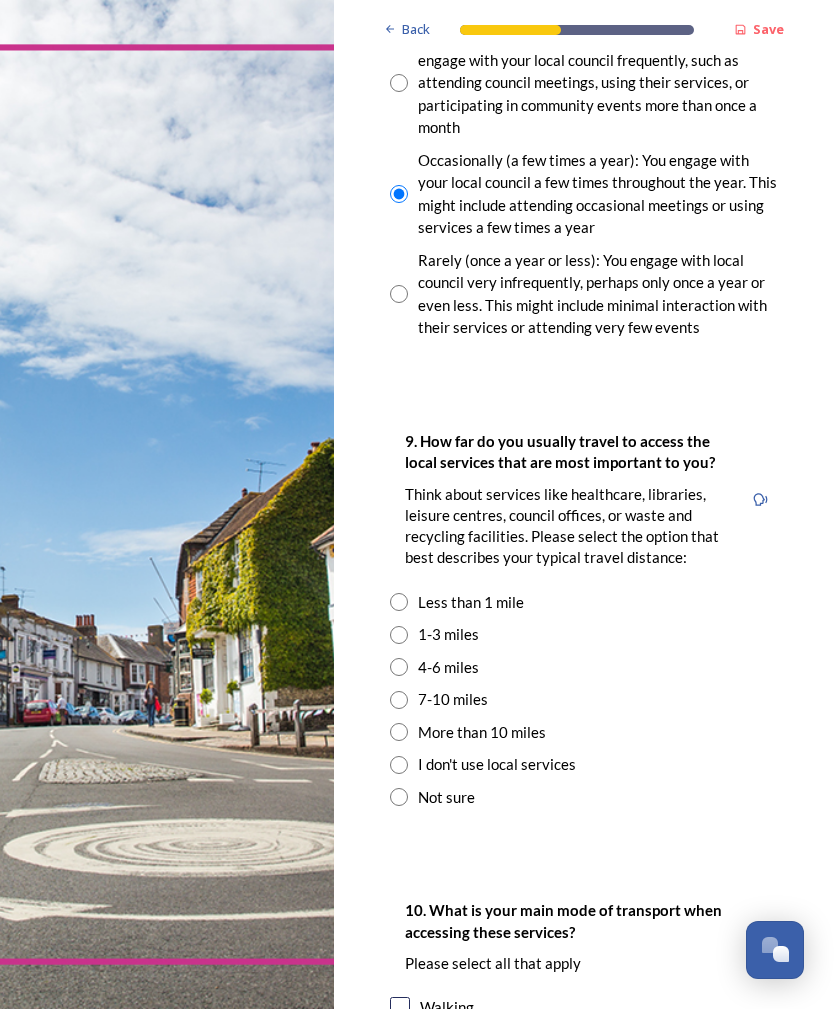scroll, scrollTop: 1565, scrollLeft: 0, axis: vertical 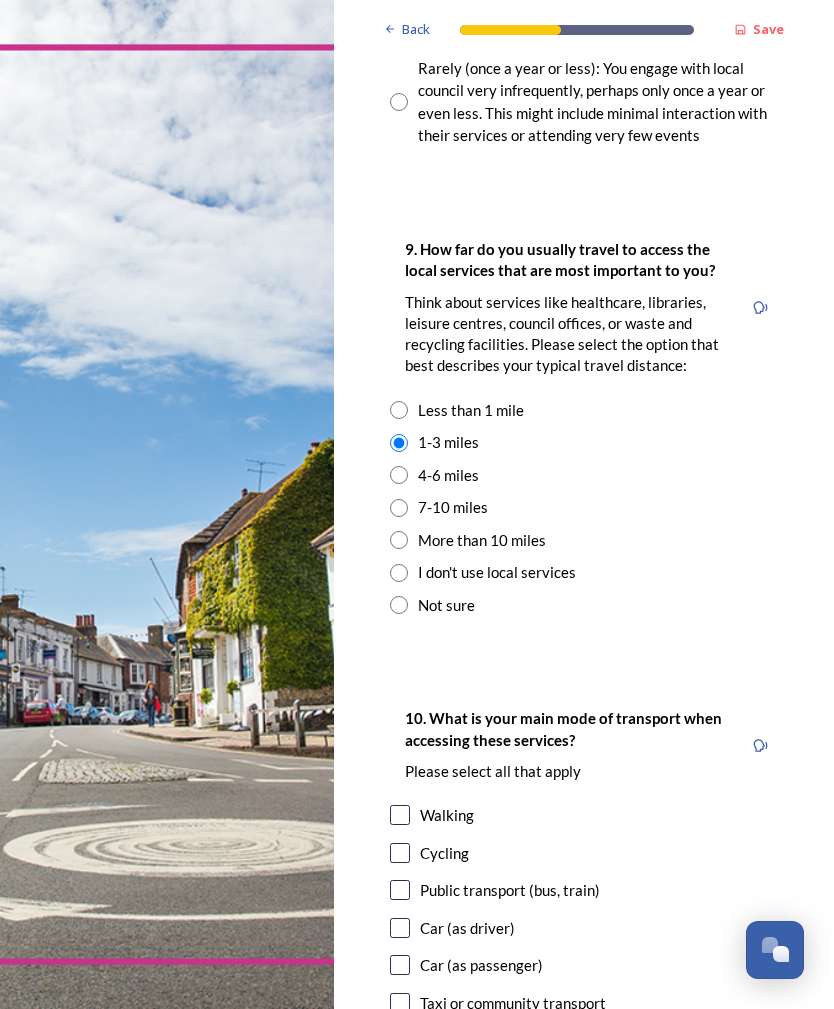 click at bounding box center [167, 504] 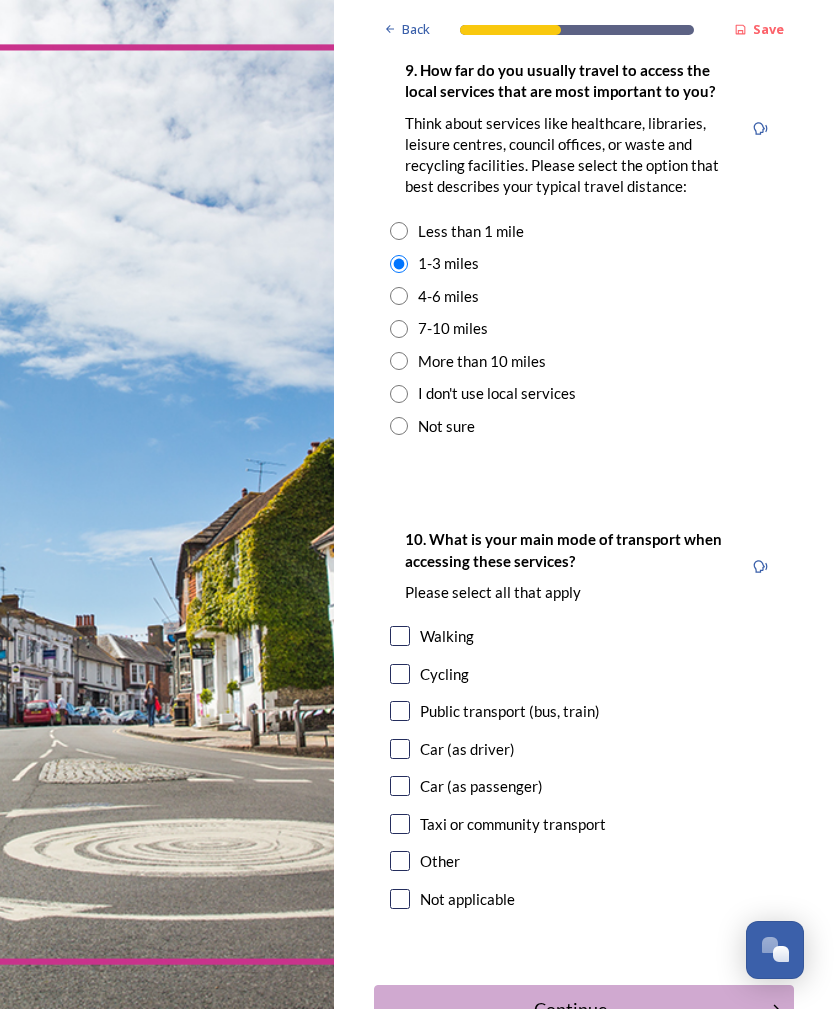 scroll, scrollTop: 1941, scrollLeft: 0, axis: vertical 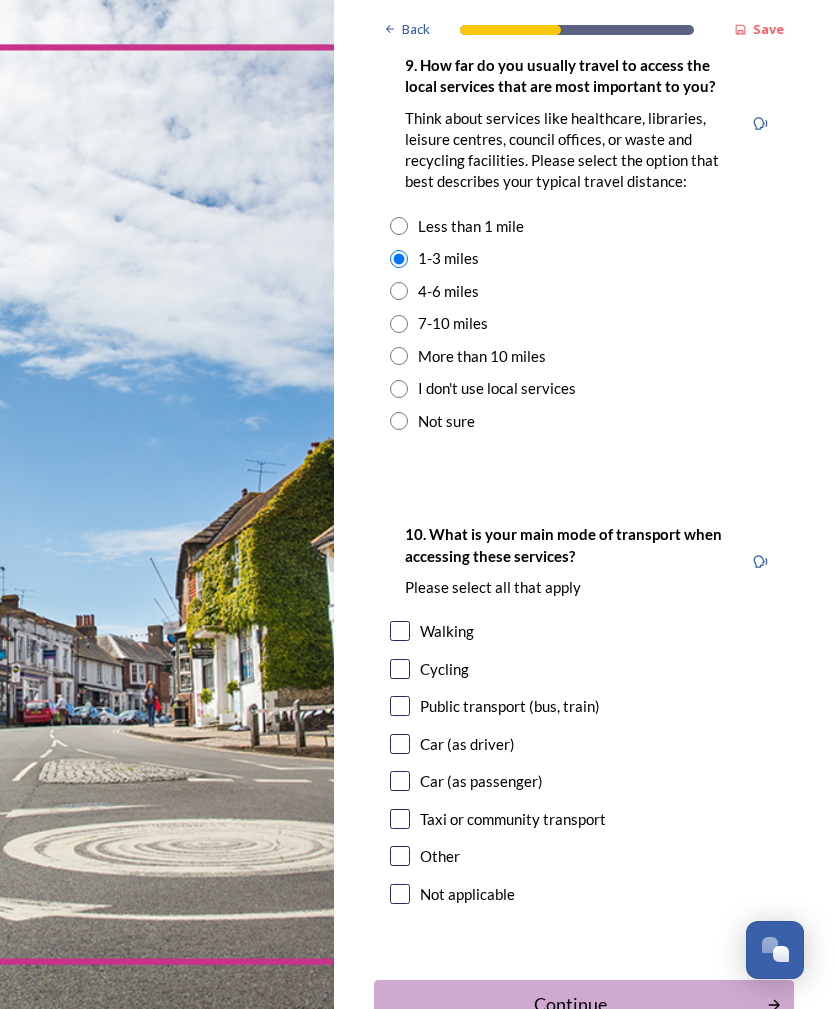 click at bounding box center (400, 744) 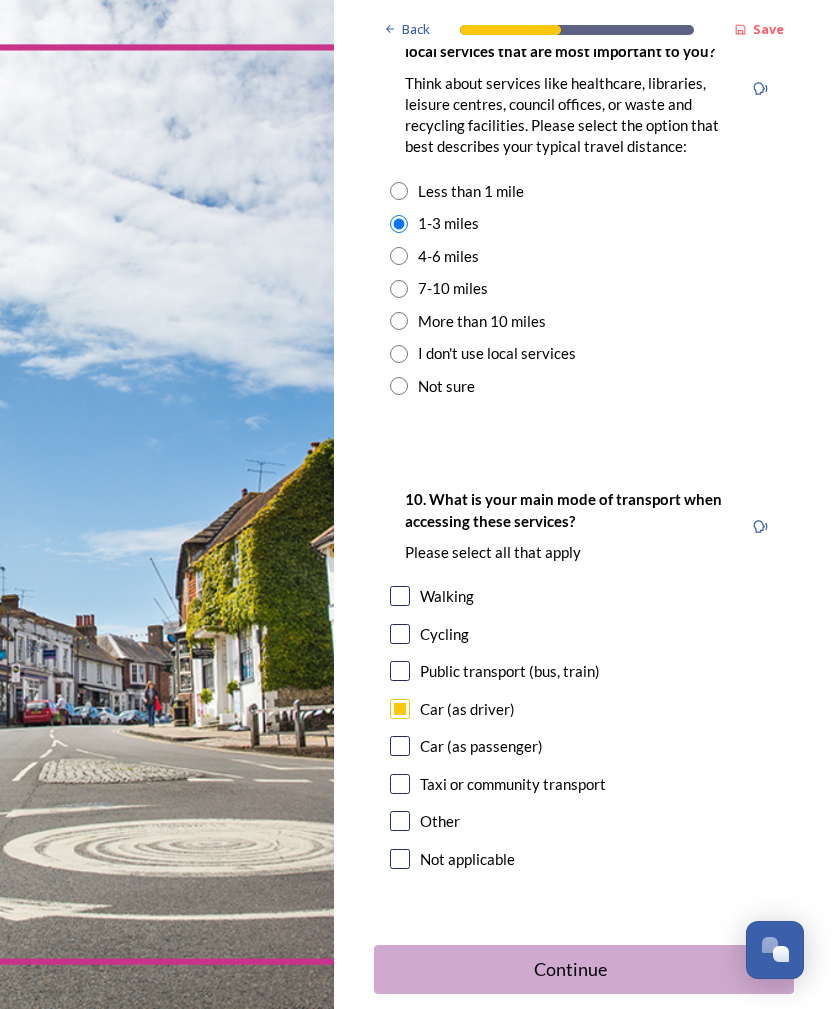 scroll, scrollTop: 1975, scrollLeft: 0, axis: vertical 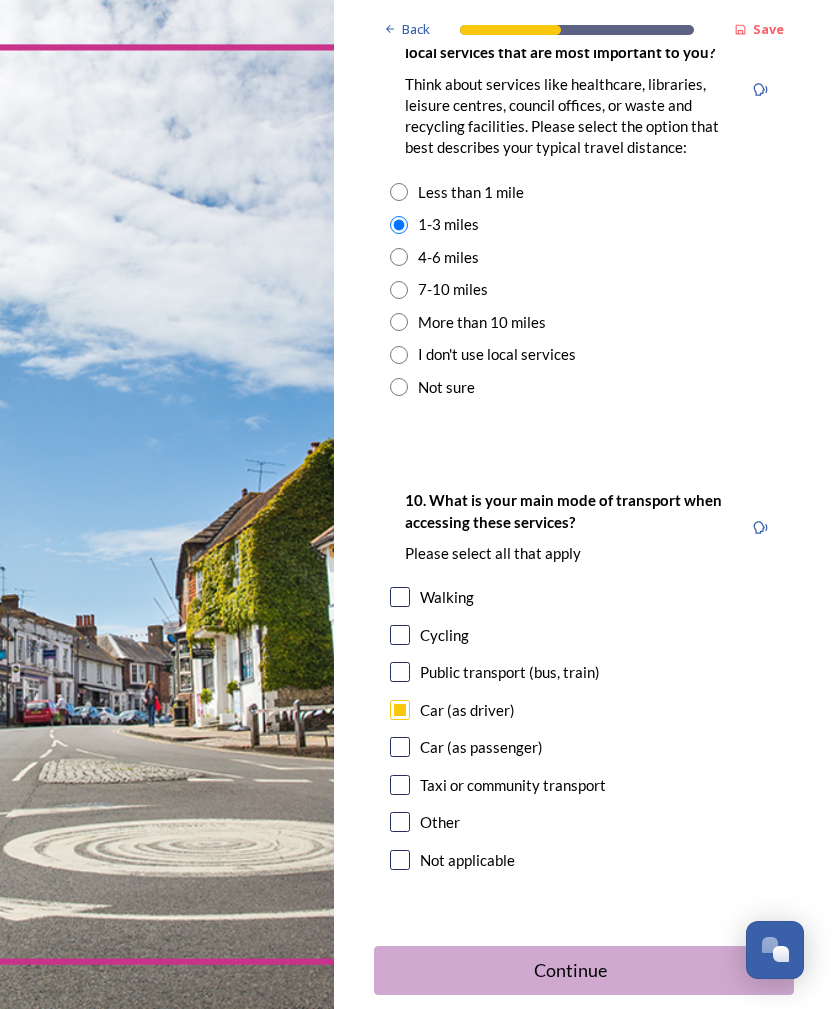 click at bounding box center (400, 597) 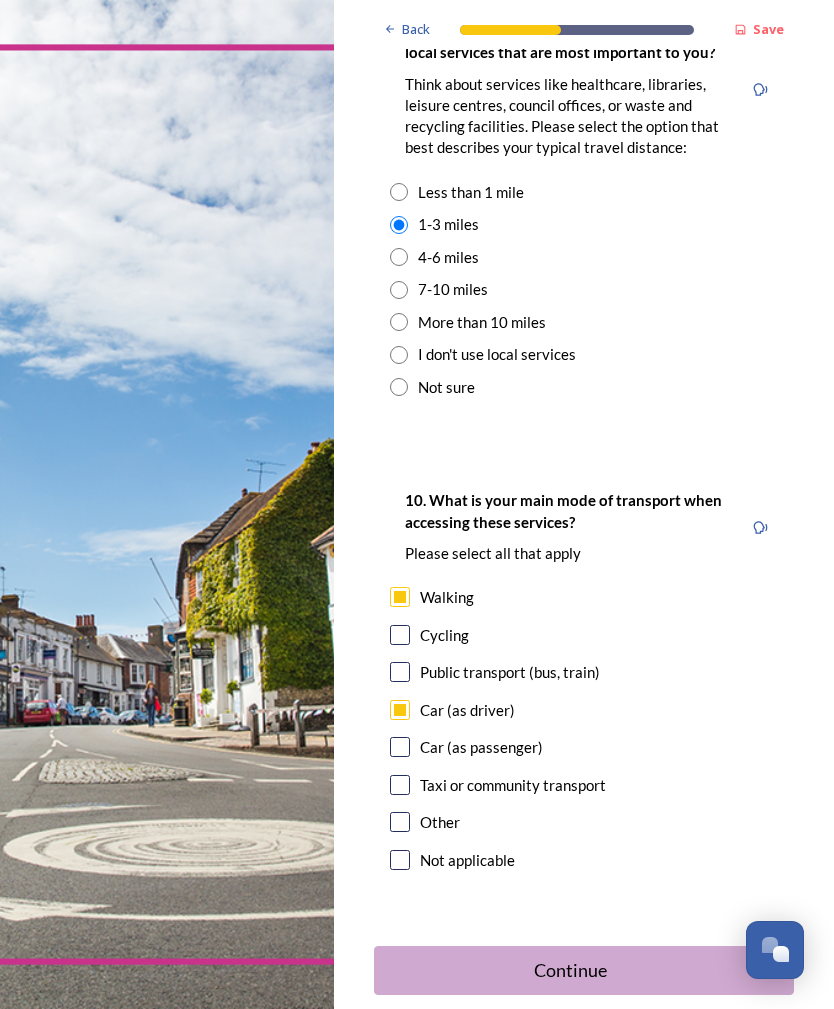 click at bounding box center [400, 672] 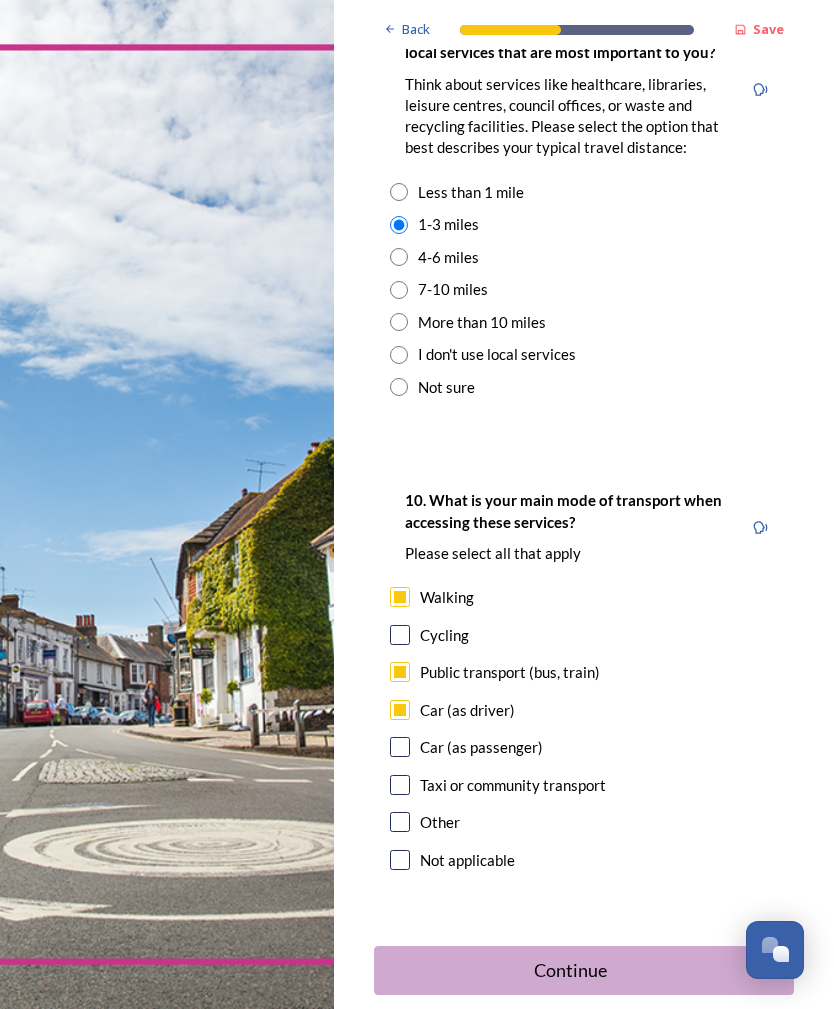 click at bounding box center (400, 747) 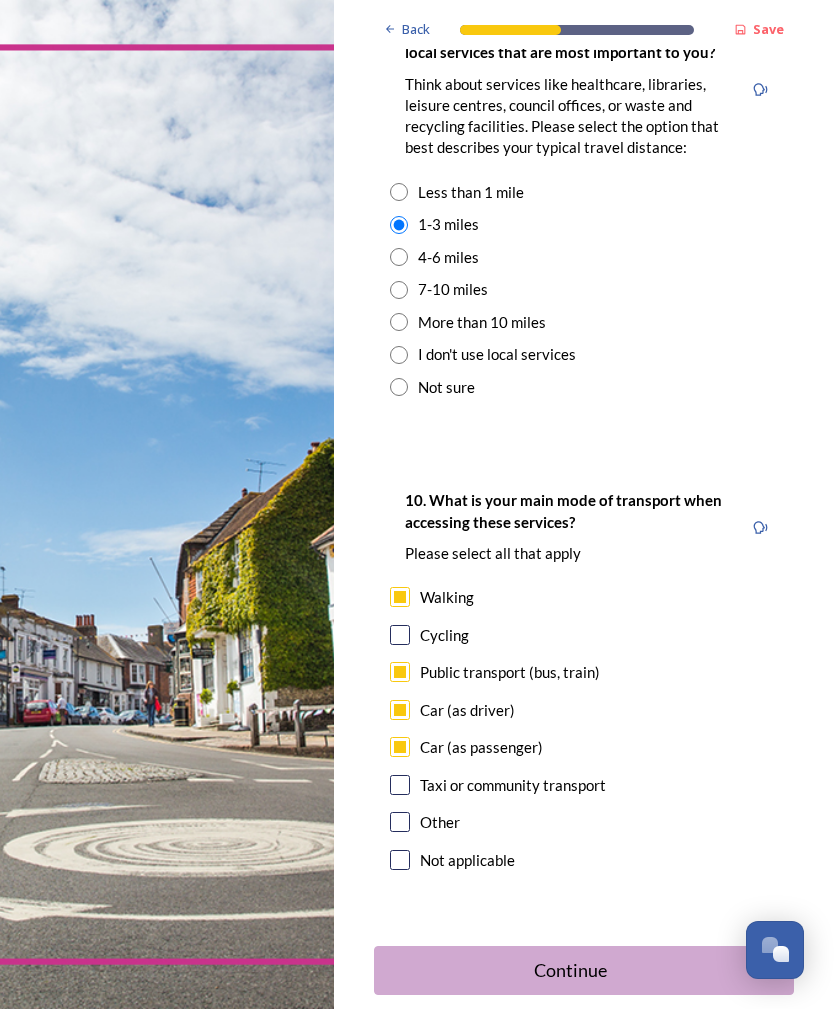 click on "Continue" at bounding box center [571, 970] 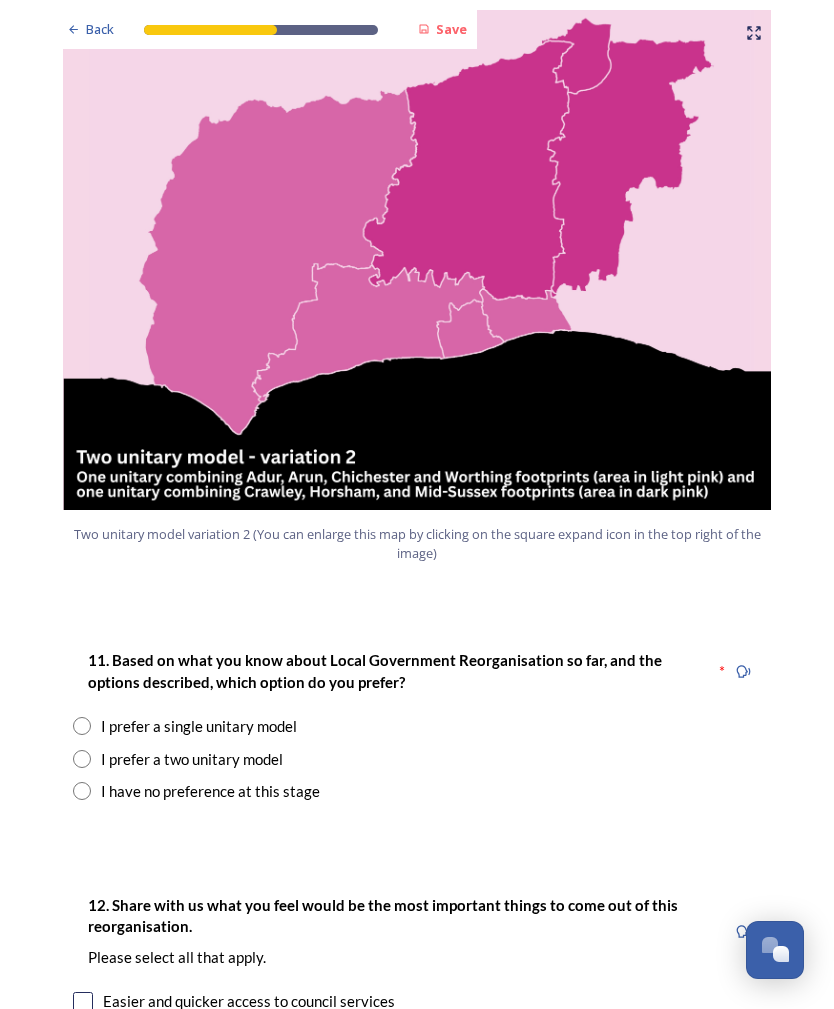 scroll, scrollTop: 2090, scrollLeft: 0, axis: vertical 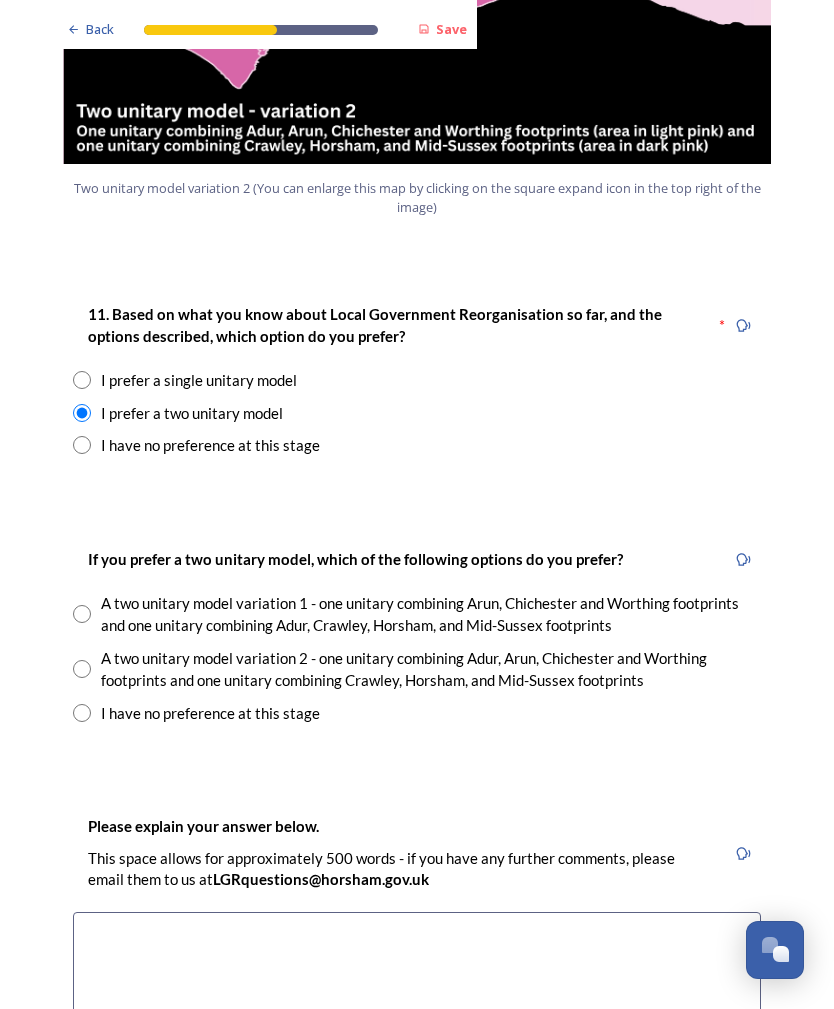 click at bounding box center [82, 669] 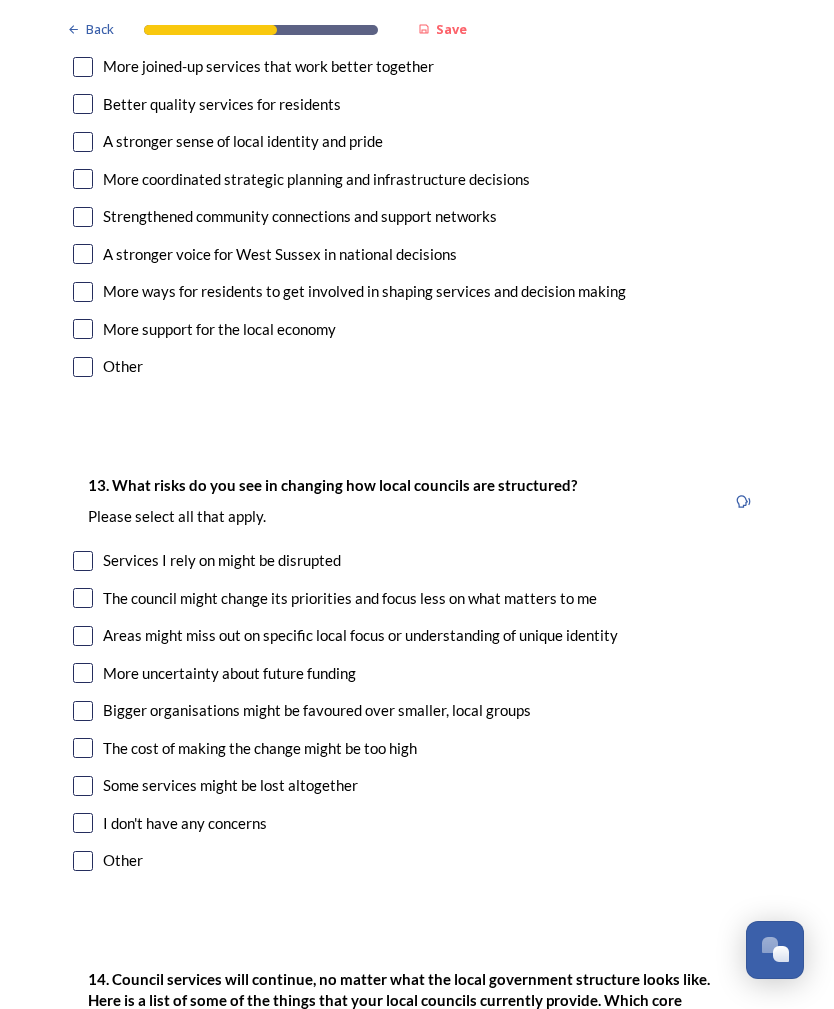 scroll, scrollTop: 3800, scrollLeft: 0, axis: vertical 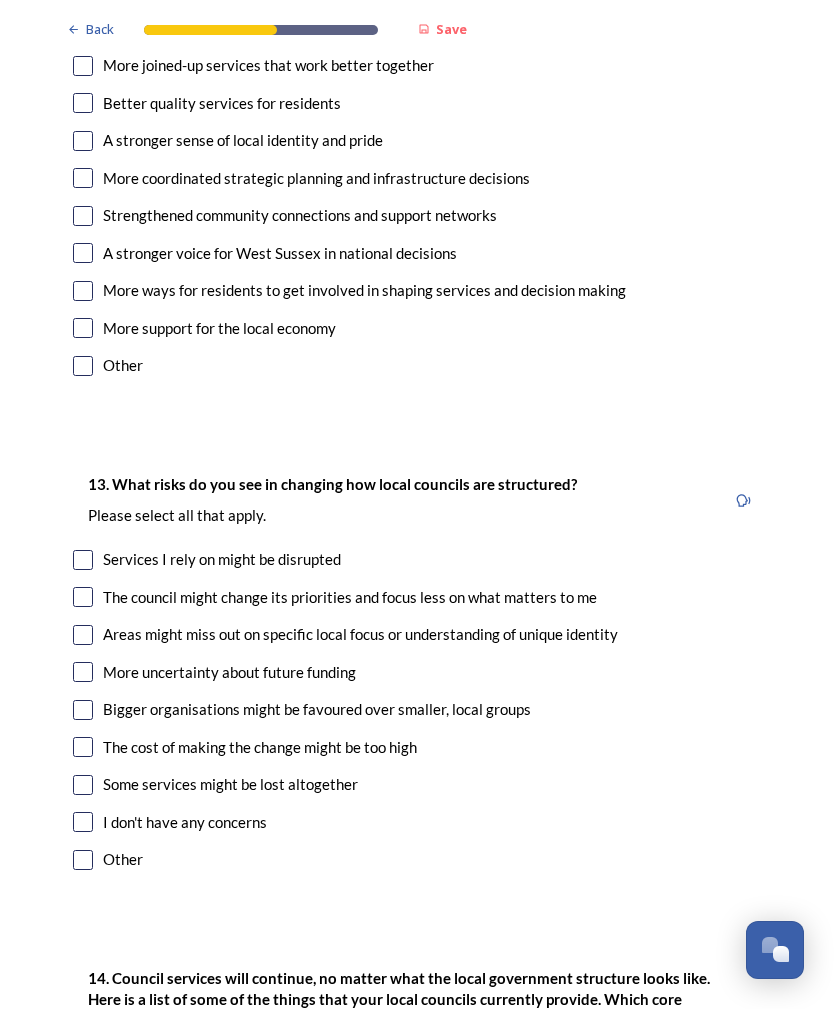 click at bounding box center (83, 560) 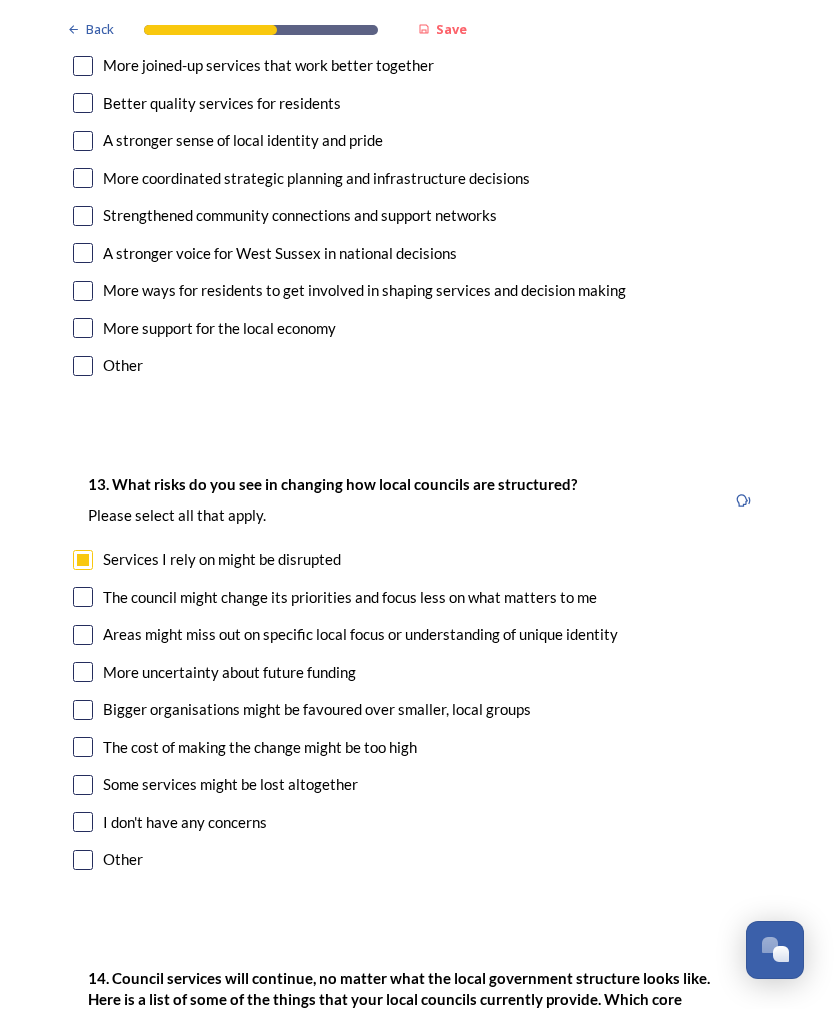 click at bounding box center (83, 597) 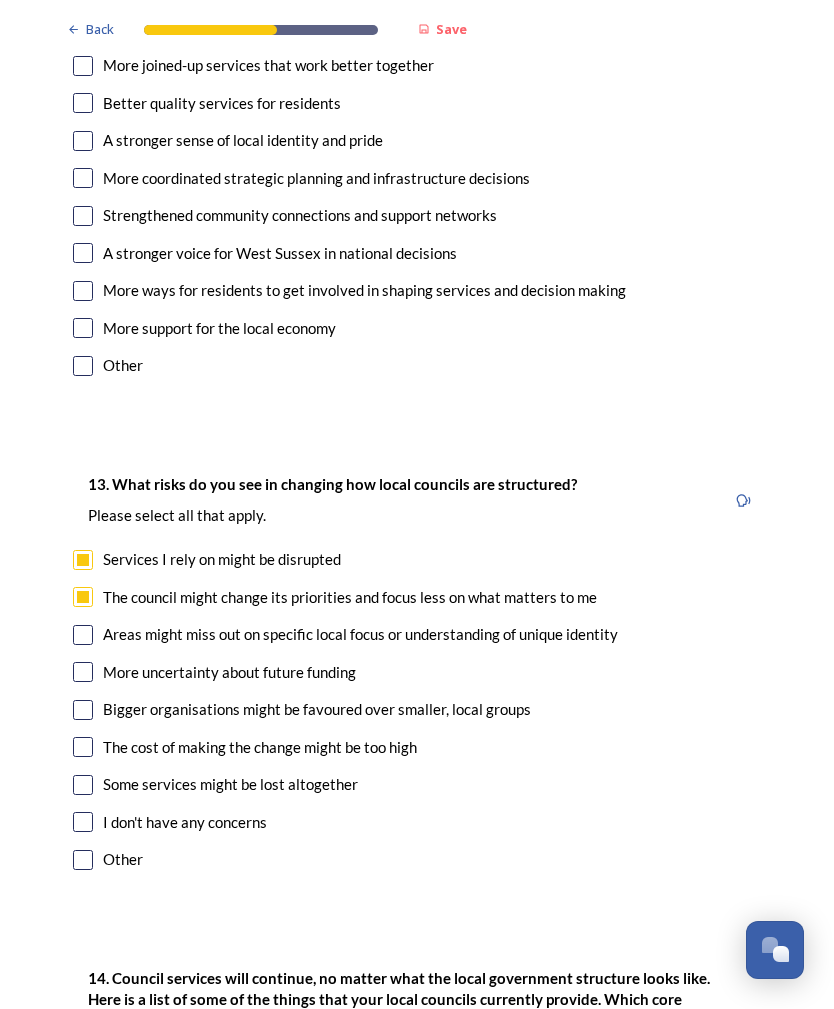 click at bounding box center (83, 635) 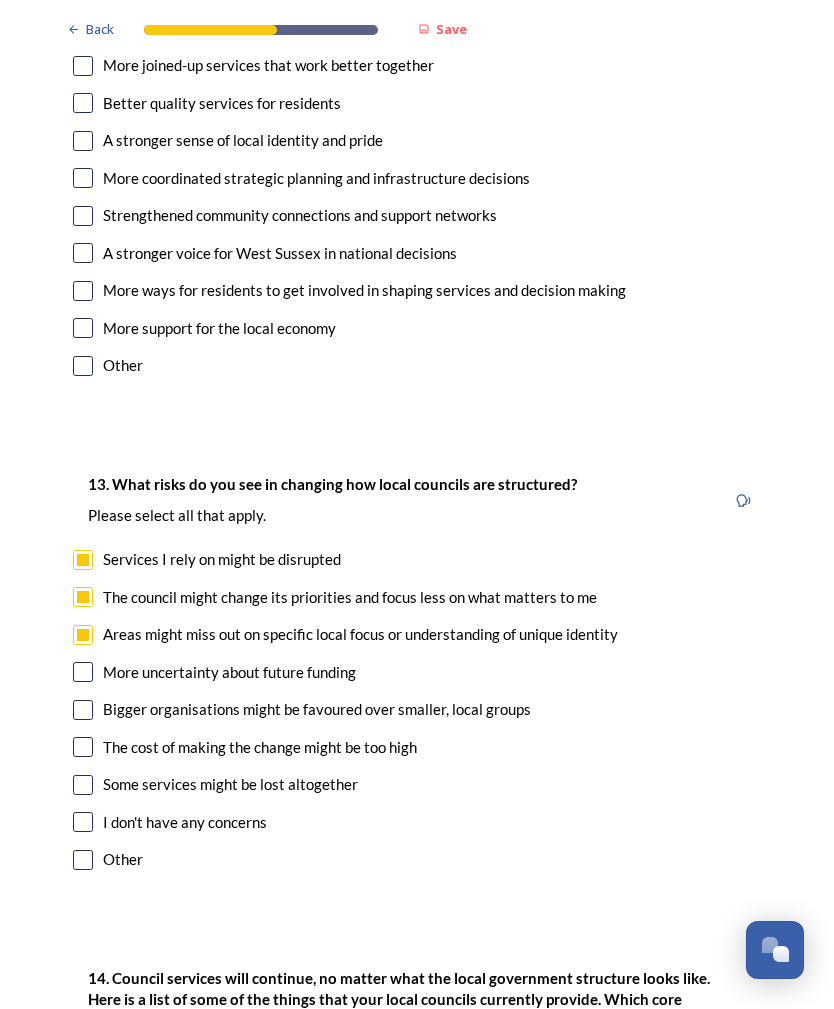 click at bounding box center (83, 785) 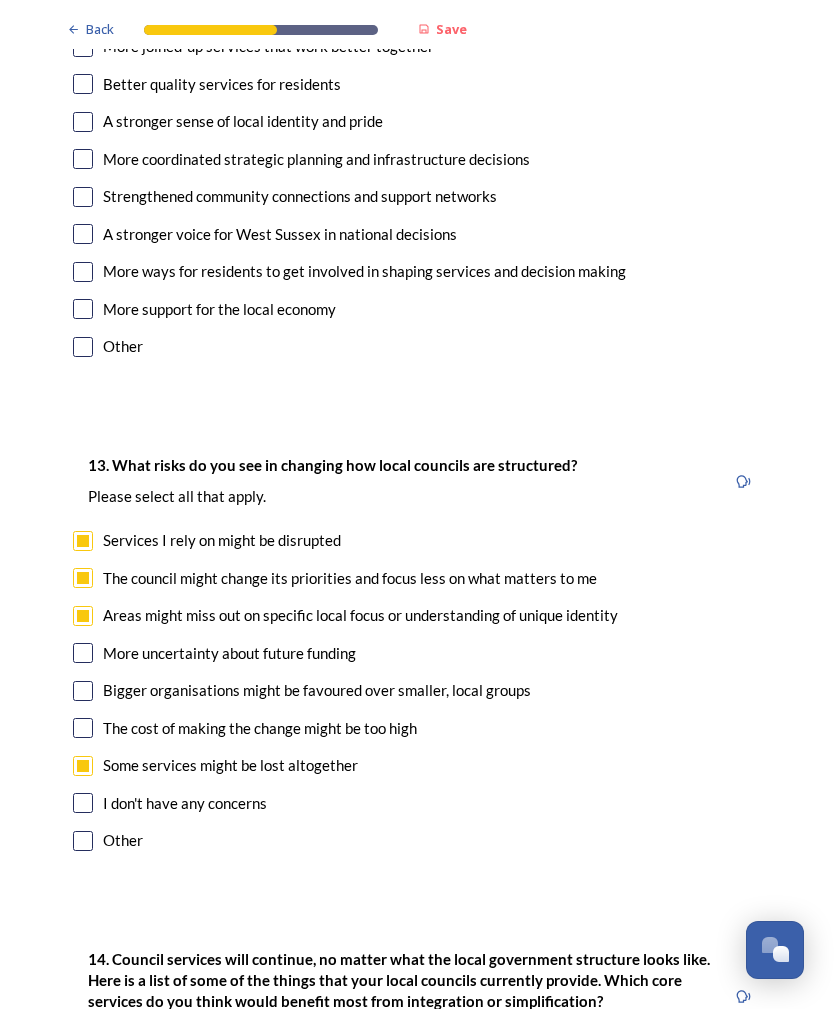 scroll, scrollTop: 3819, scrollLeft: 0, axis: vertical 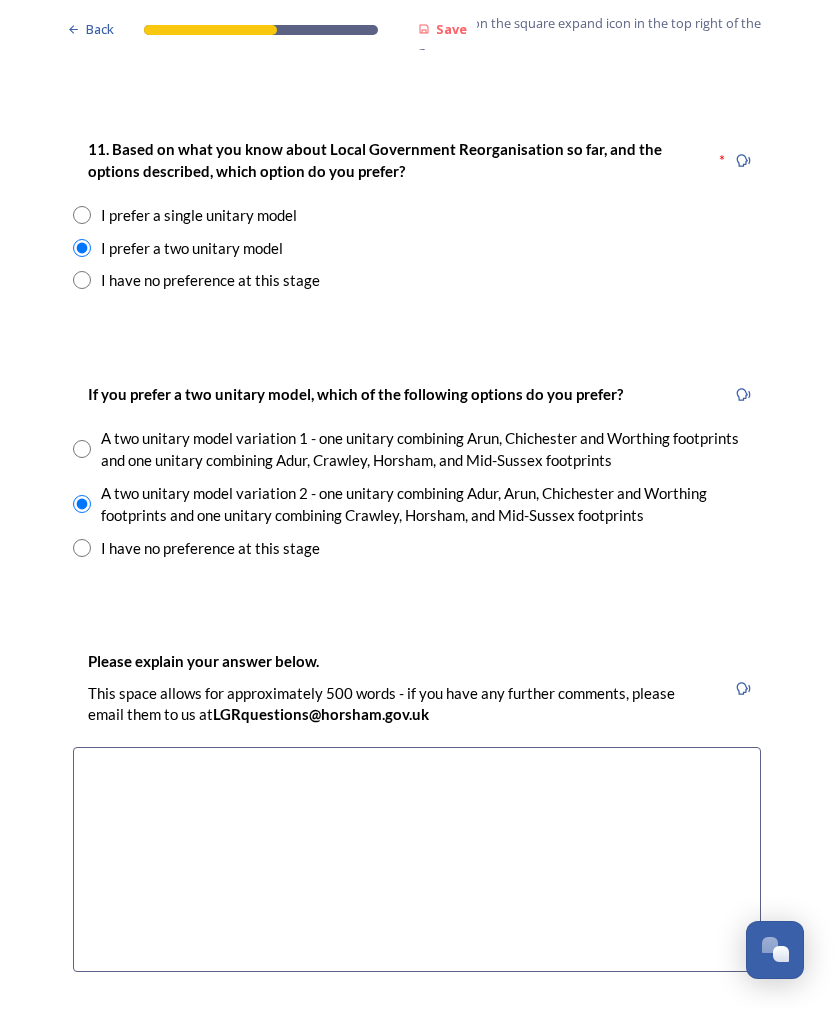 click at bounding box center [417, 859] 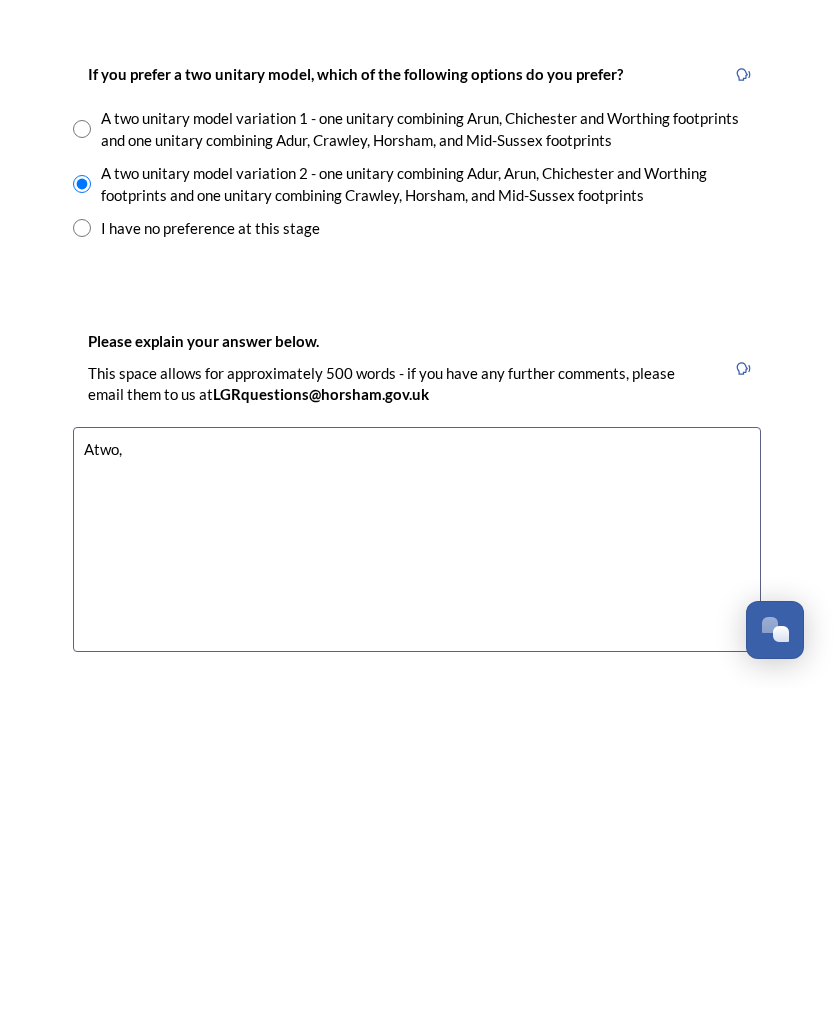 type on "Atwo" 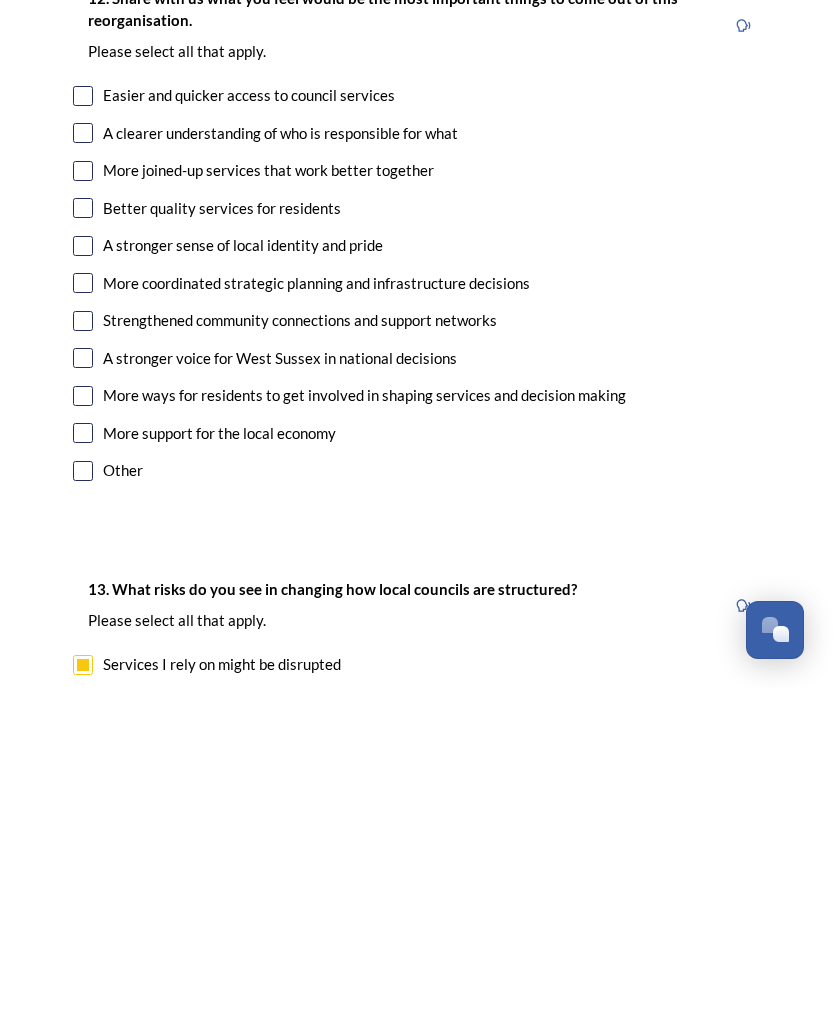 scroll, scrollTop: 3378, scrollLeft: 0, axis: vertical 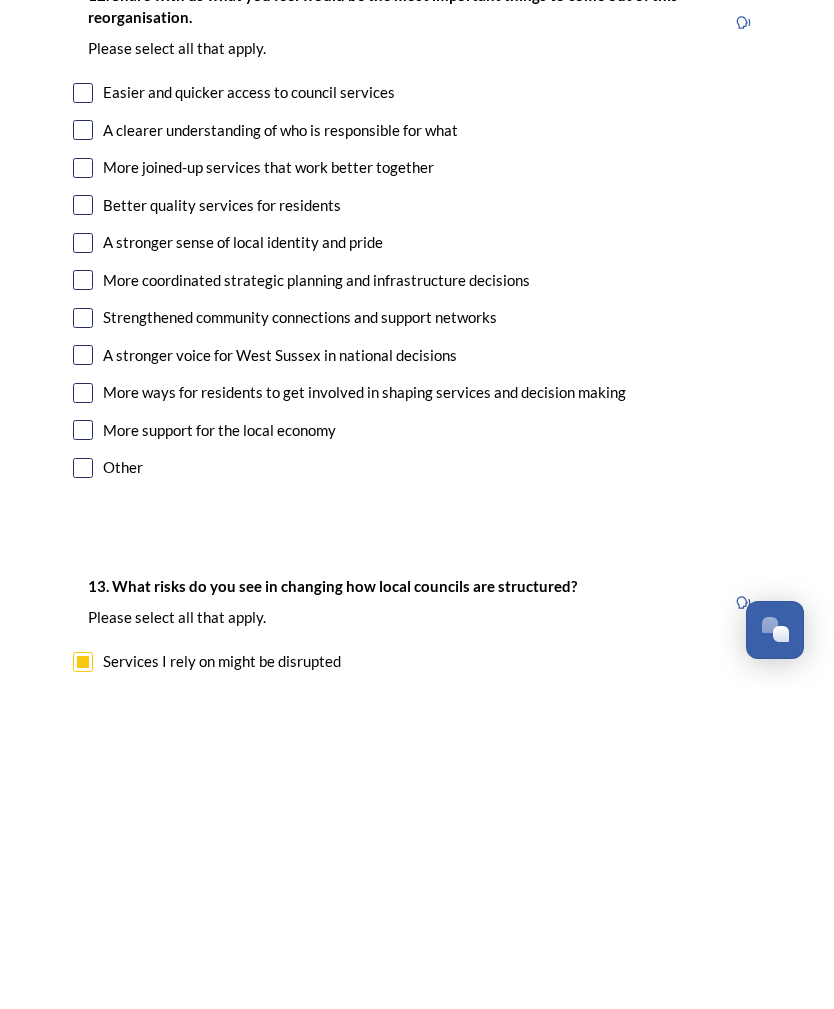 type on "A two unitary model would hopefully be able to focus on local concerns regarding development rather than decisions made at a distance." 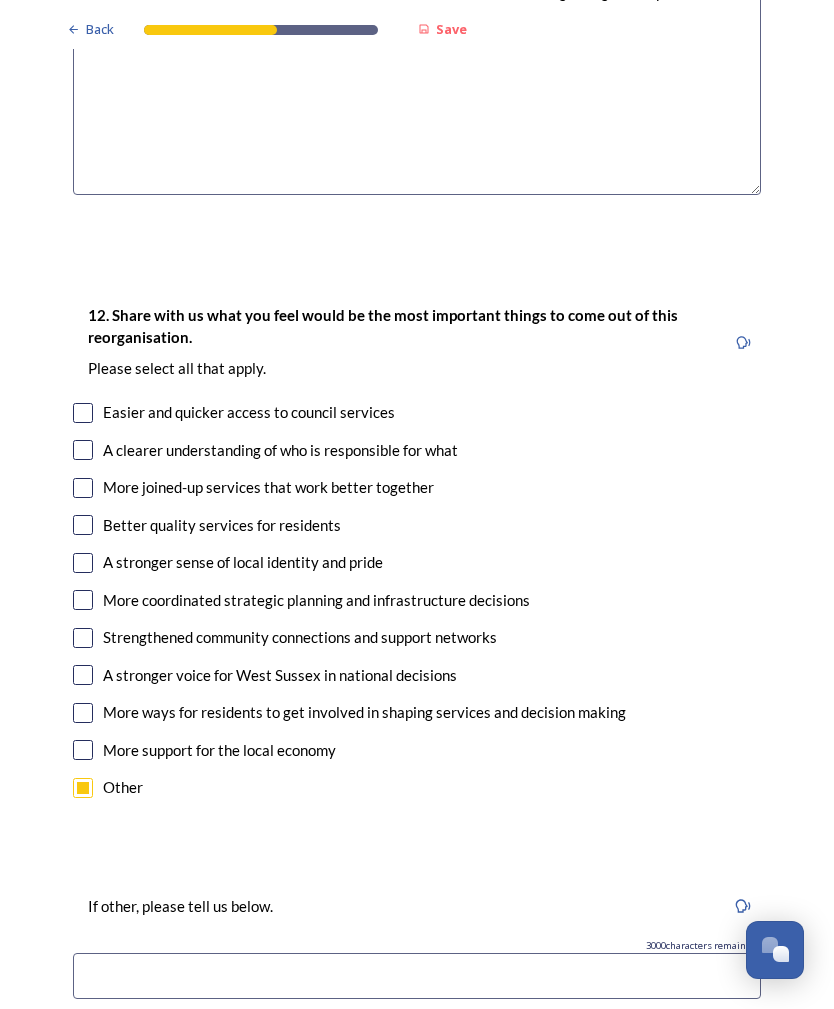 click at bounding box center [417, 976] 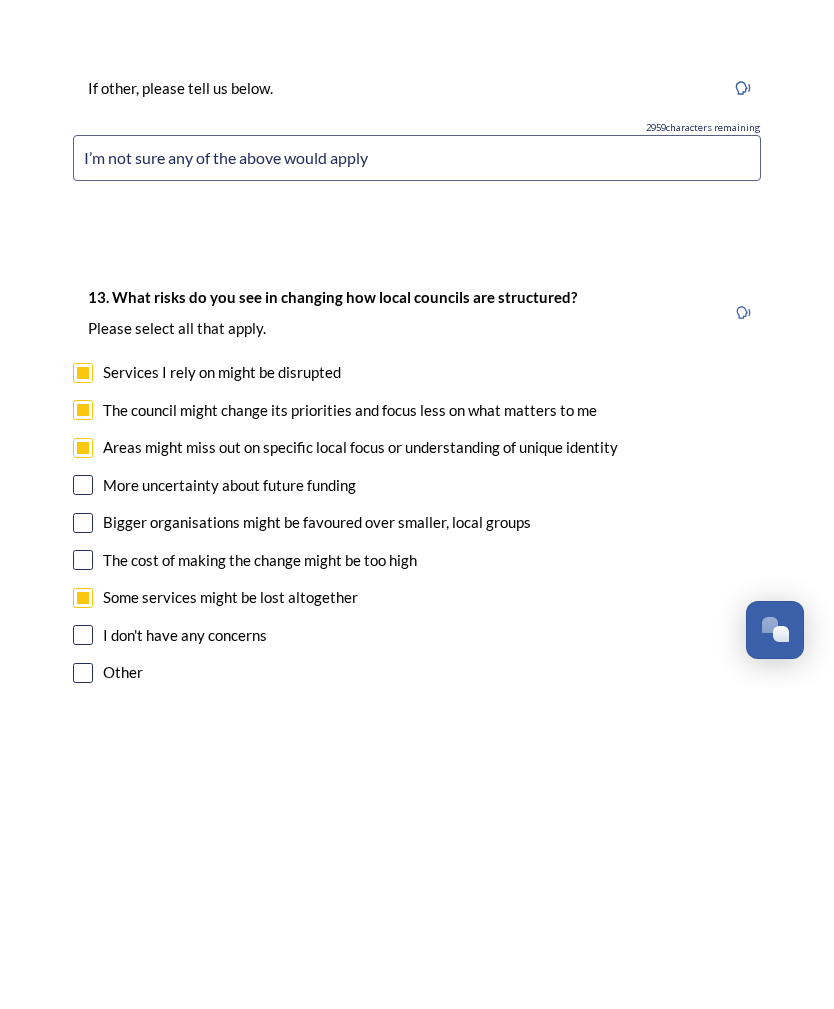 scroll, scrollTop: 3888, scrollLeft: 0, axis: vertical 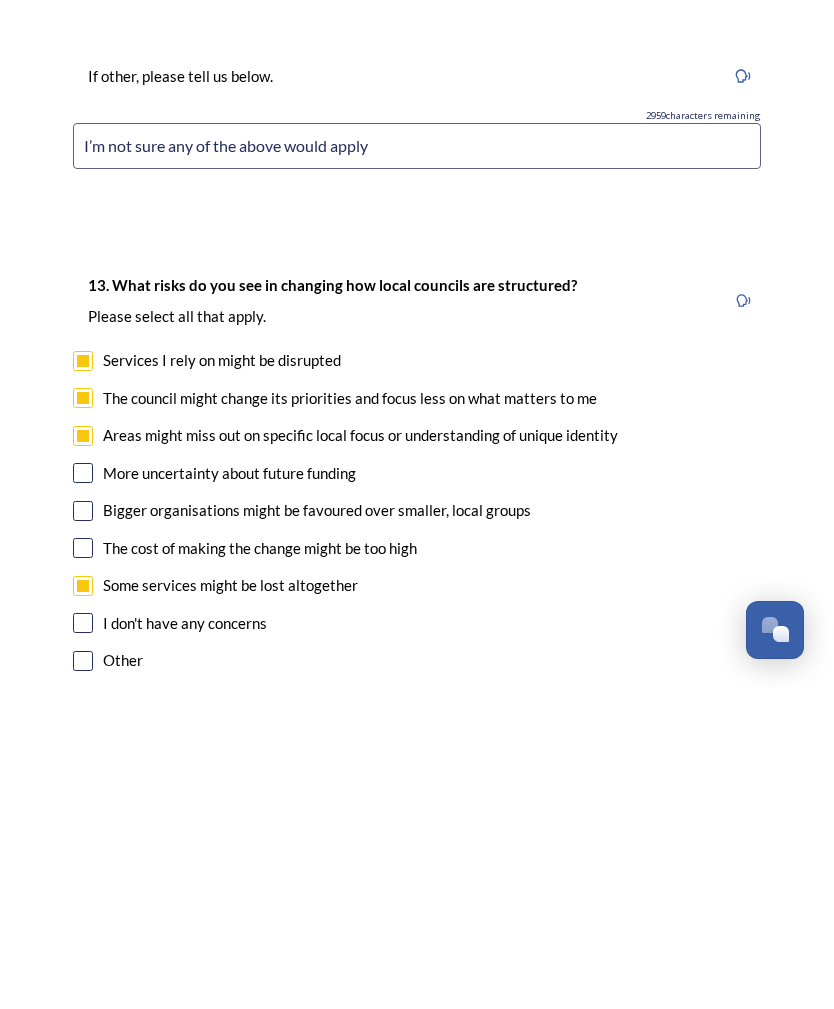 type on "I’m not sure any of the above would apply" 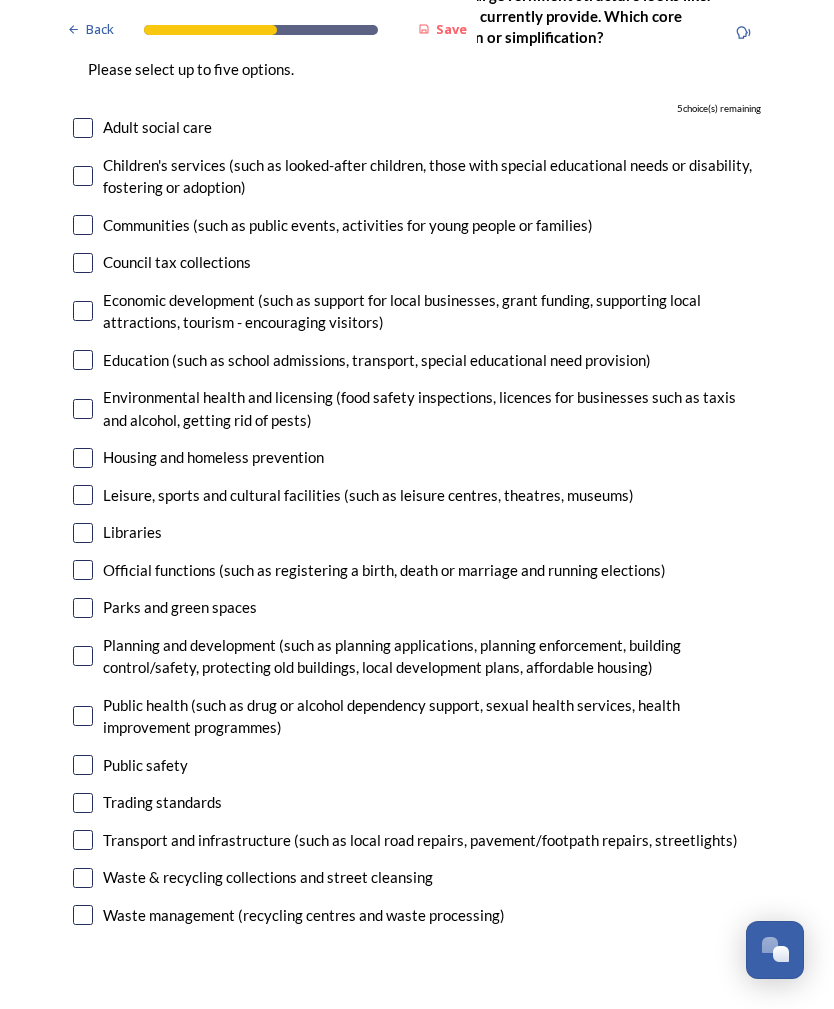 scroll, scrollTop: 4992, scrollLeft: 0, axis: vertical 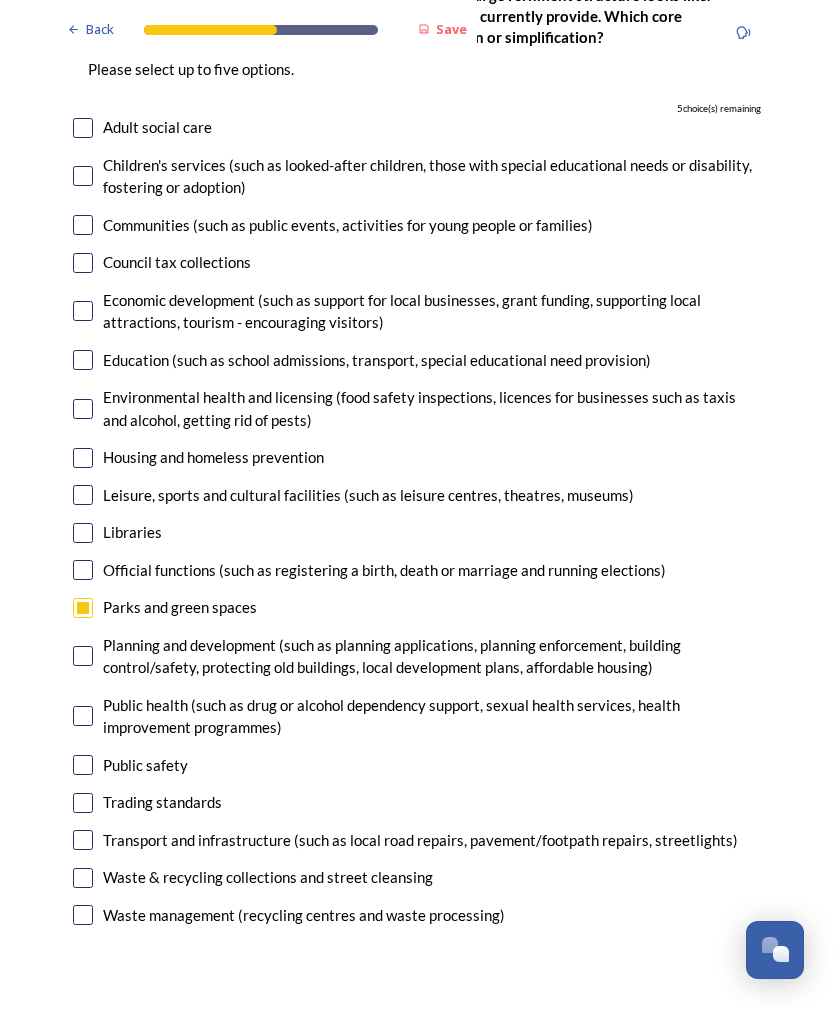 checkbox on "true" 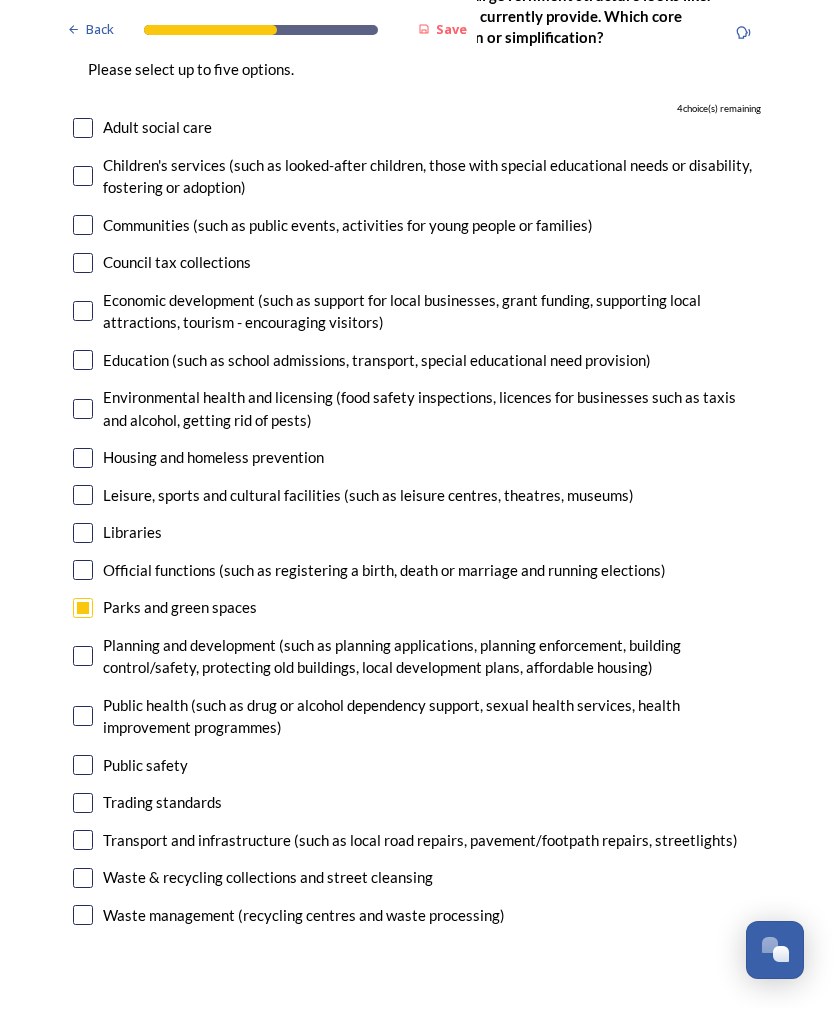 click on "Official functions (such as registering a birth, death or marriage and running elections)" at bounding box center [417, 570] 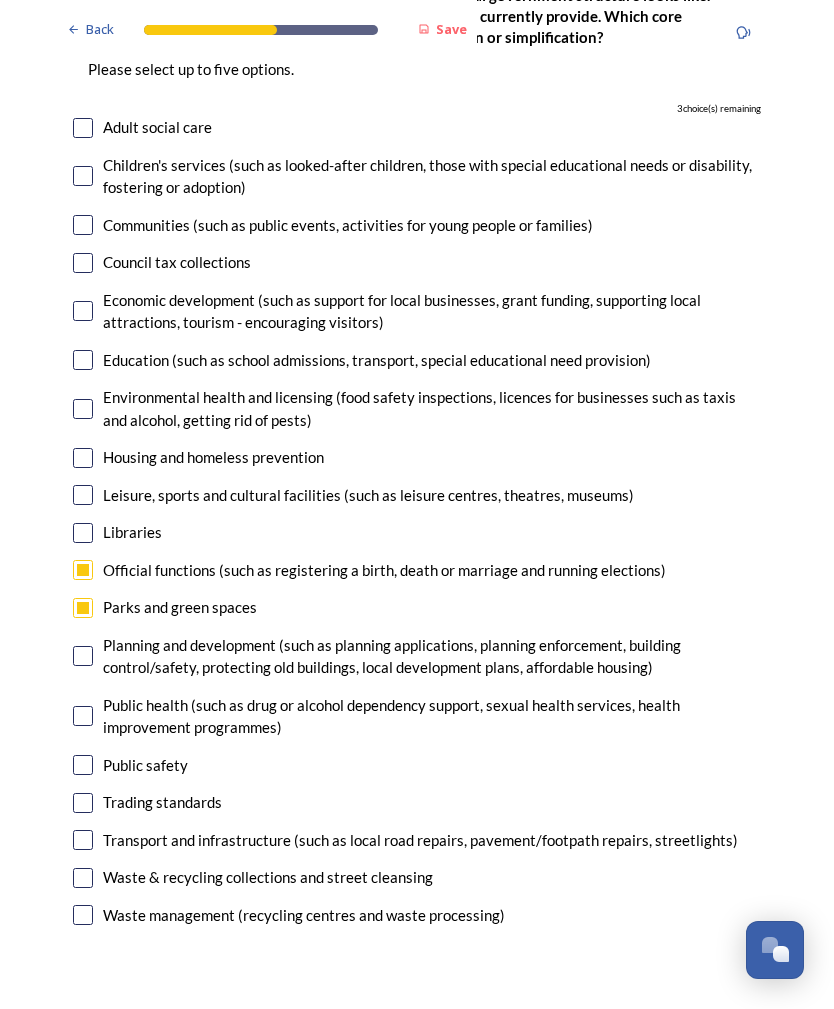 click at bounding box center (83, 570) 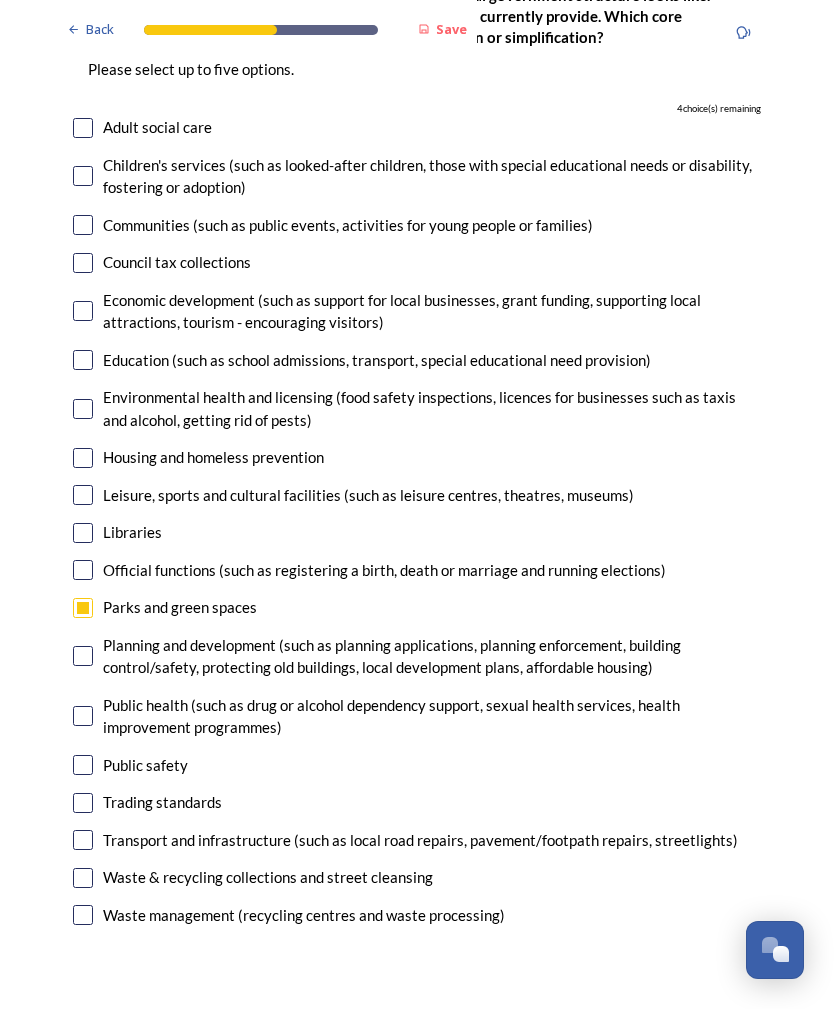 click at bounding box center [83, 570] 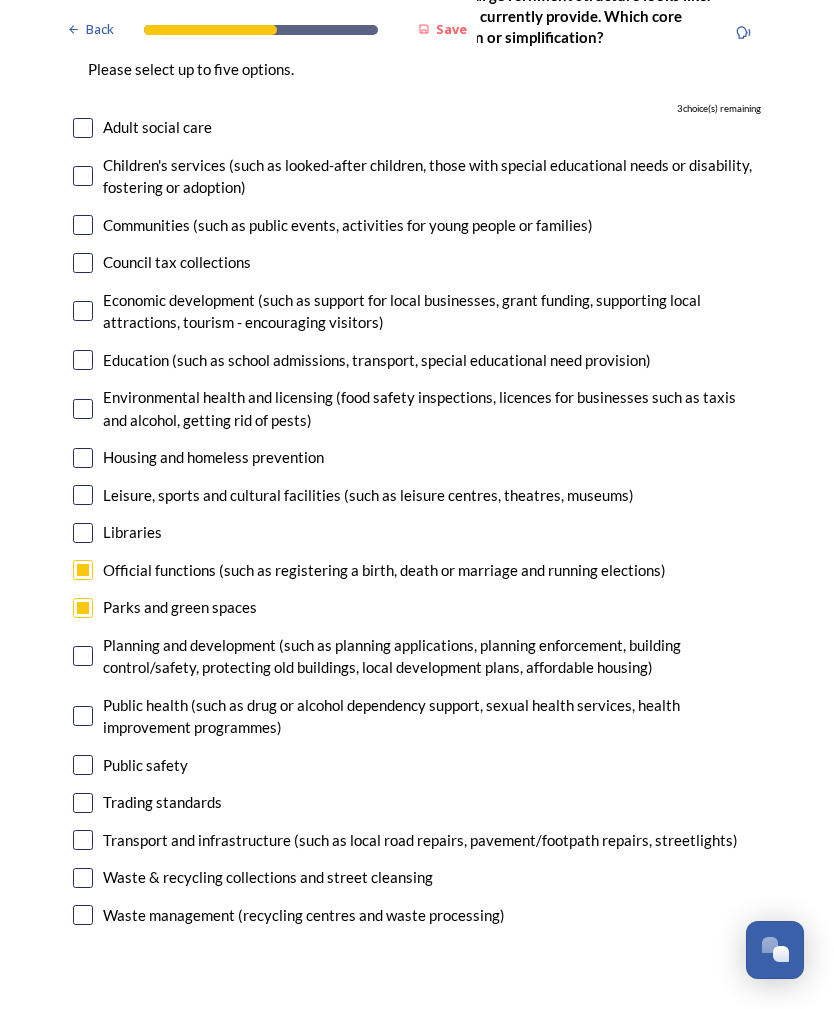 click at bounding box center (83, 608) 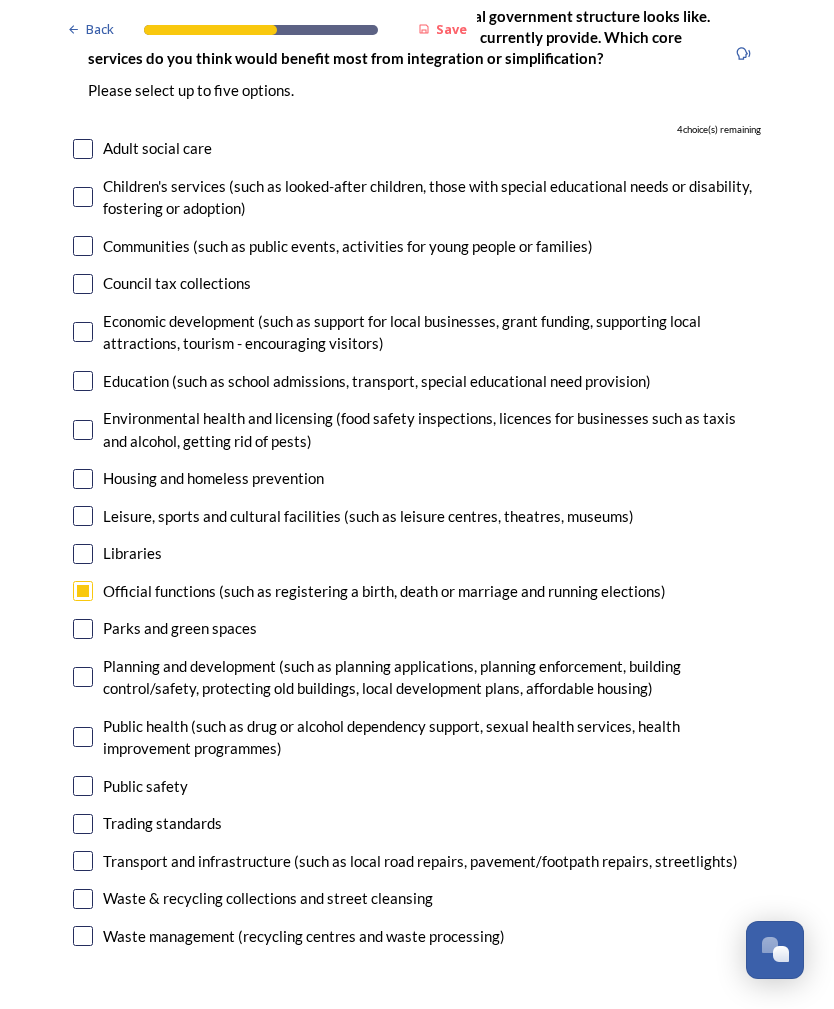 scroll, scrollTop: 4964, scrollLeft: 0, axis: vertical 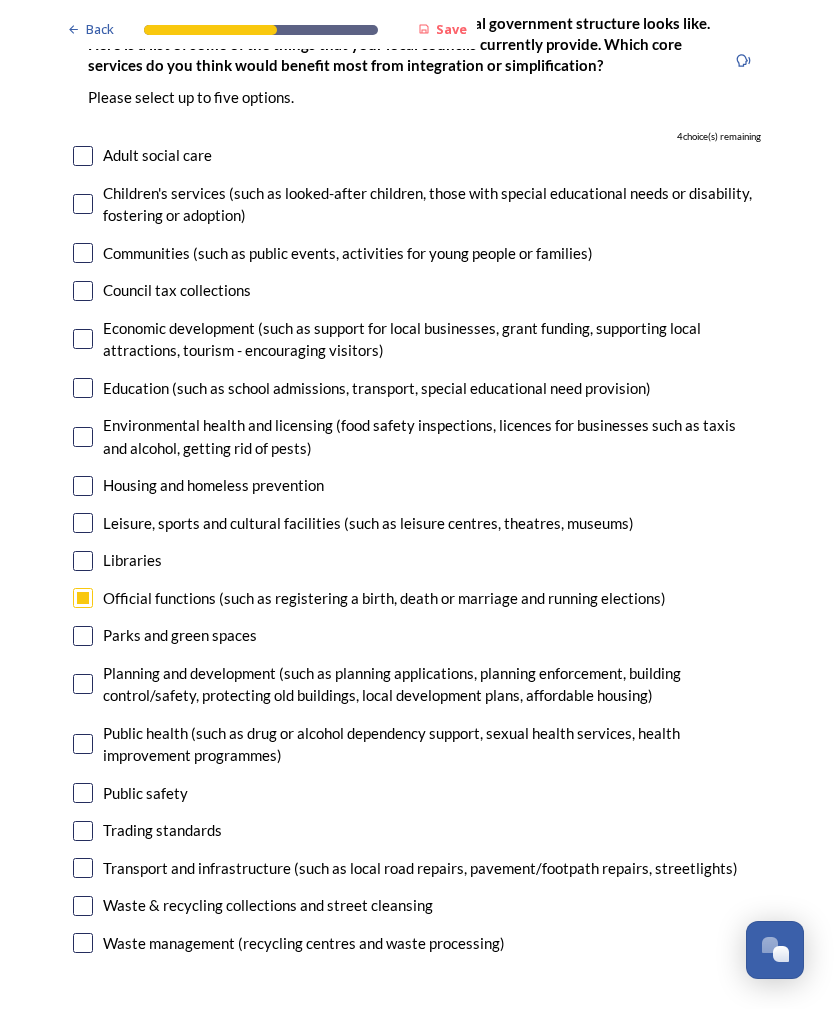 click at bounding box center (83, 291) 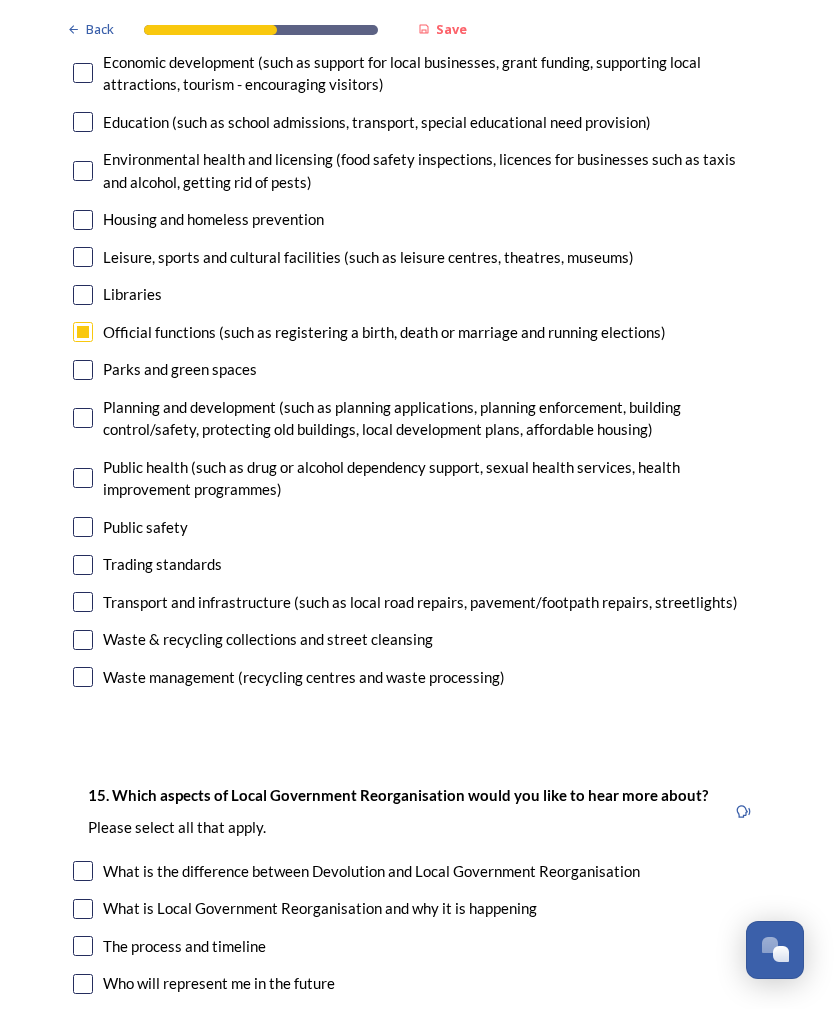 scroll, scrollTop: 5234, scrollLeft: 0, axis: vertical 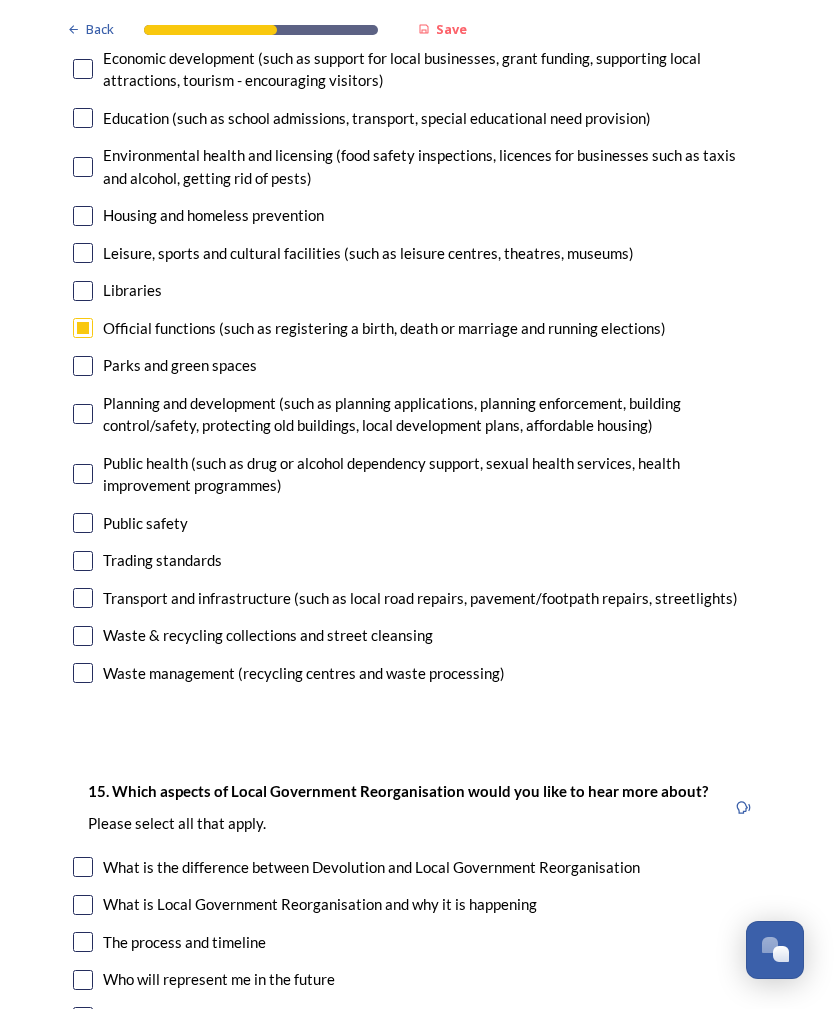 click at bounding box center (83, 561) 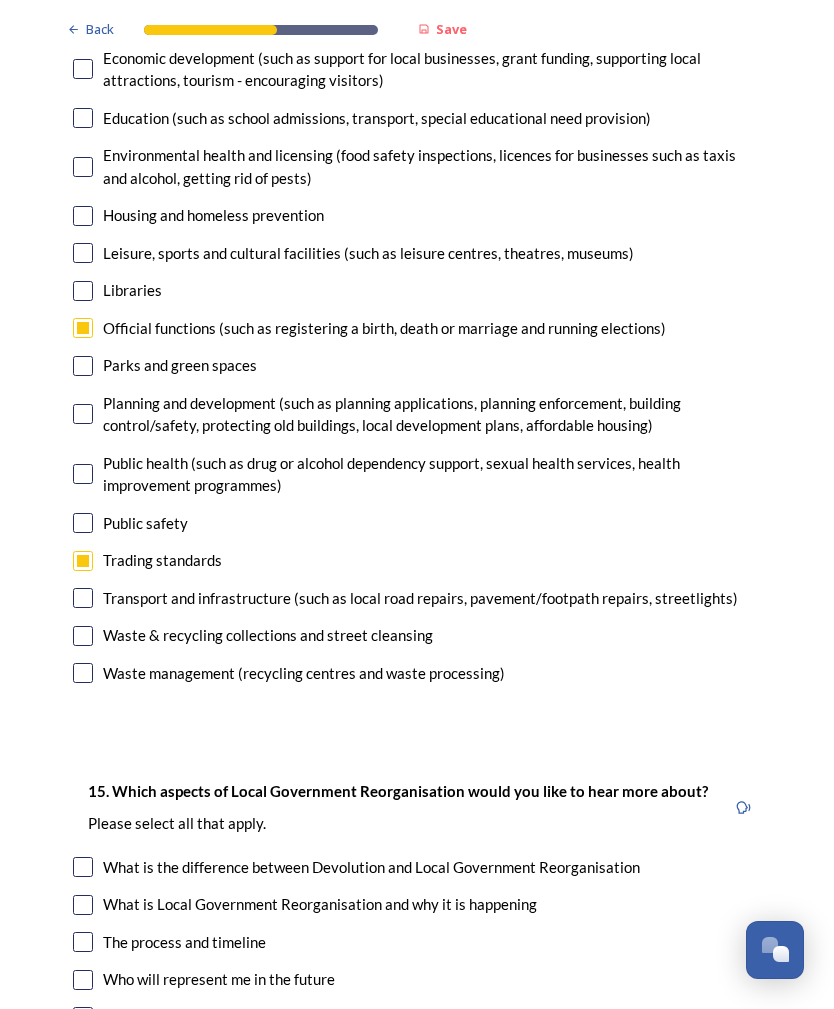 click at bounding box center [83, 598] 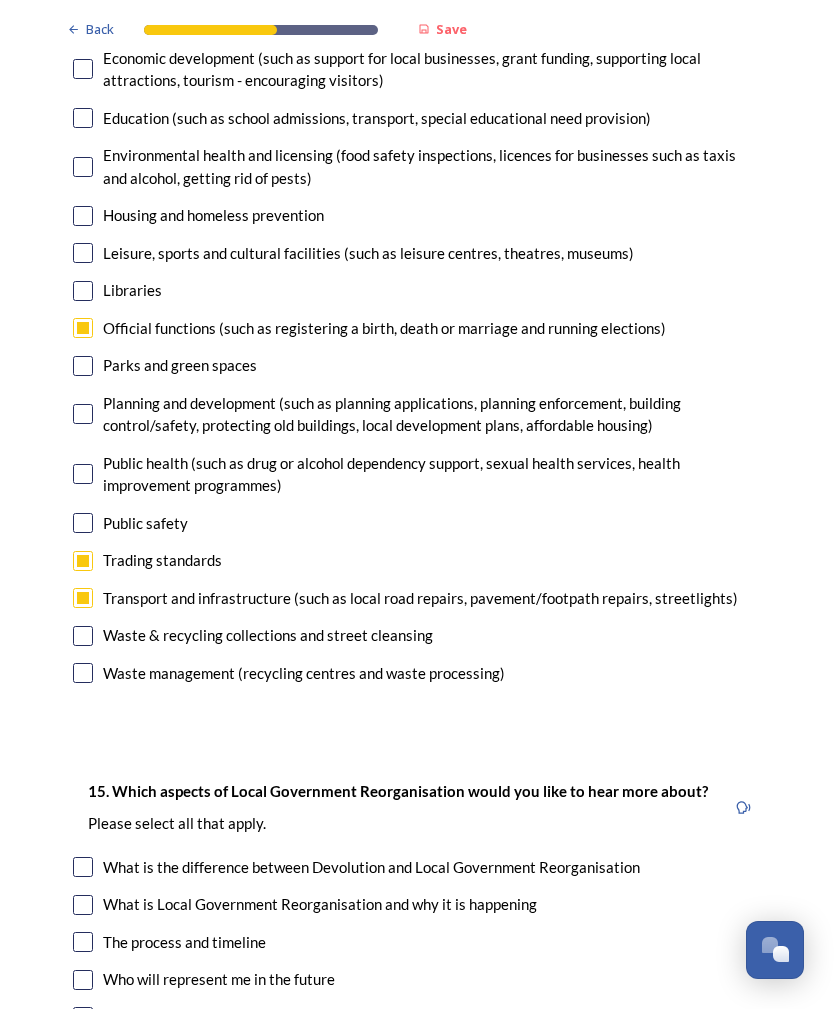click at bounding box center (83, 636) 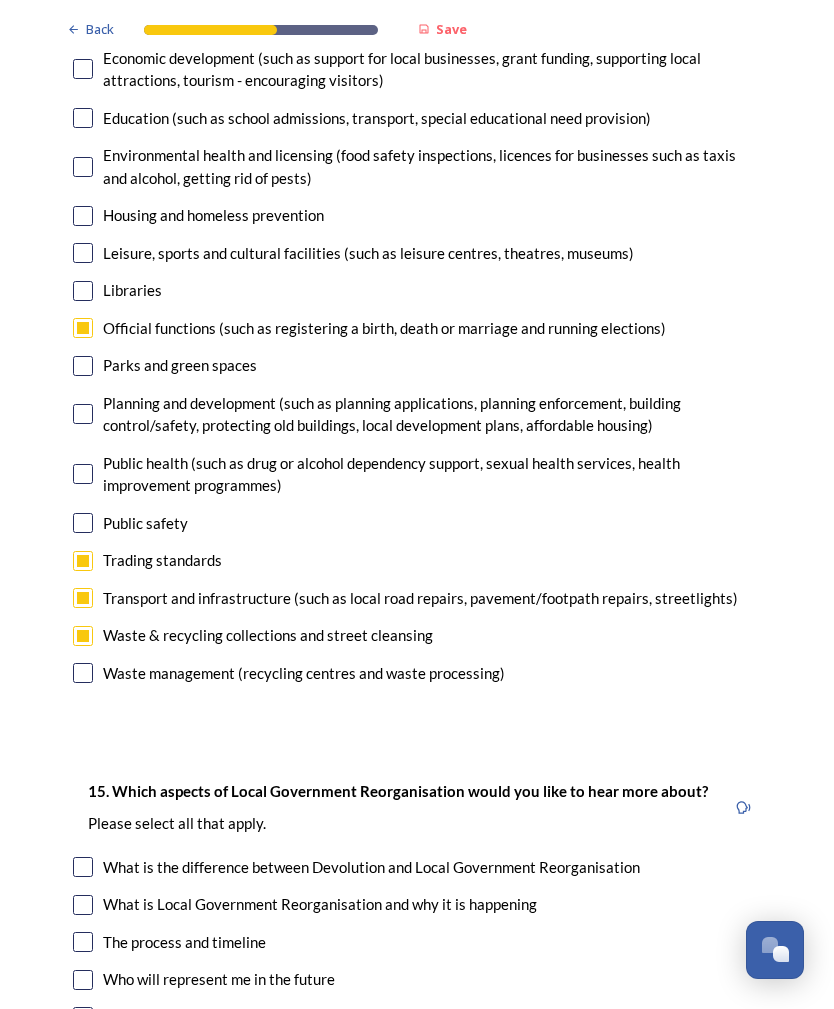 click at bounding box center [83, 673] 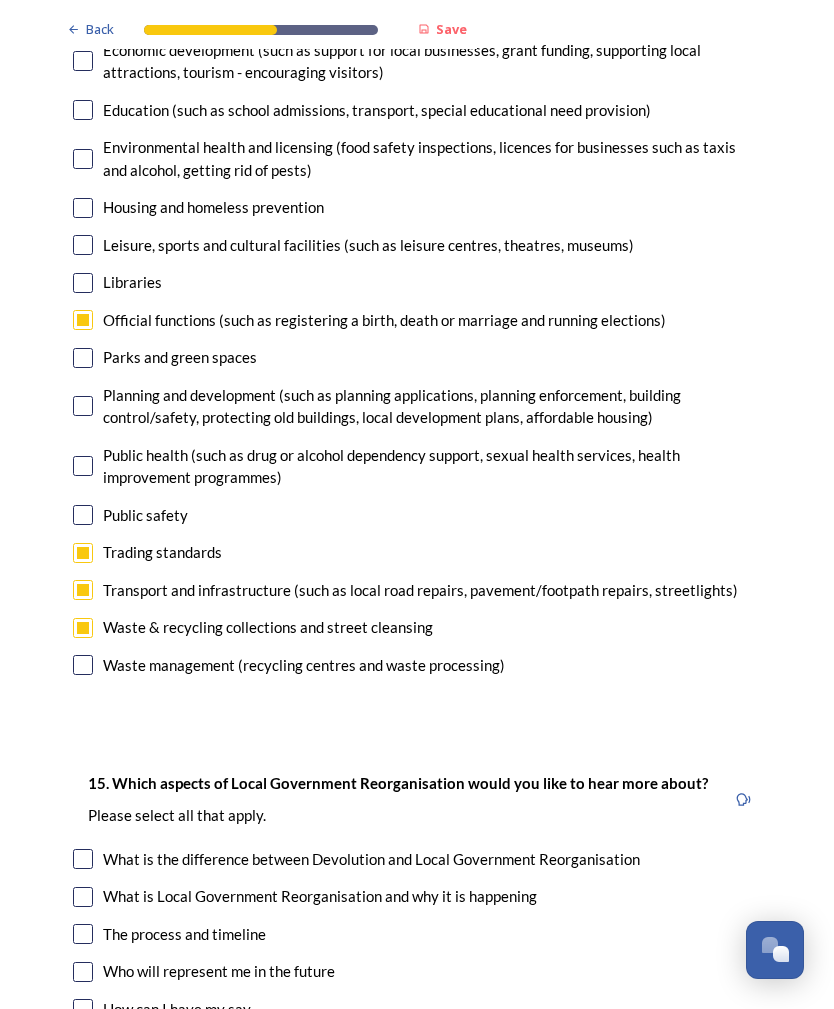 scroll, scrollTop: 5243, scrollLeft: 0, axis: vertical 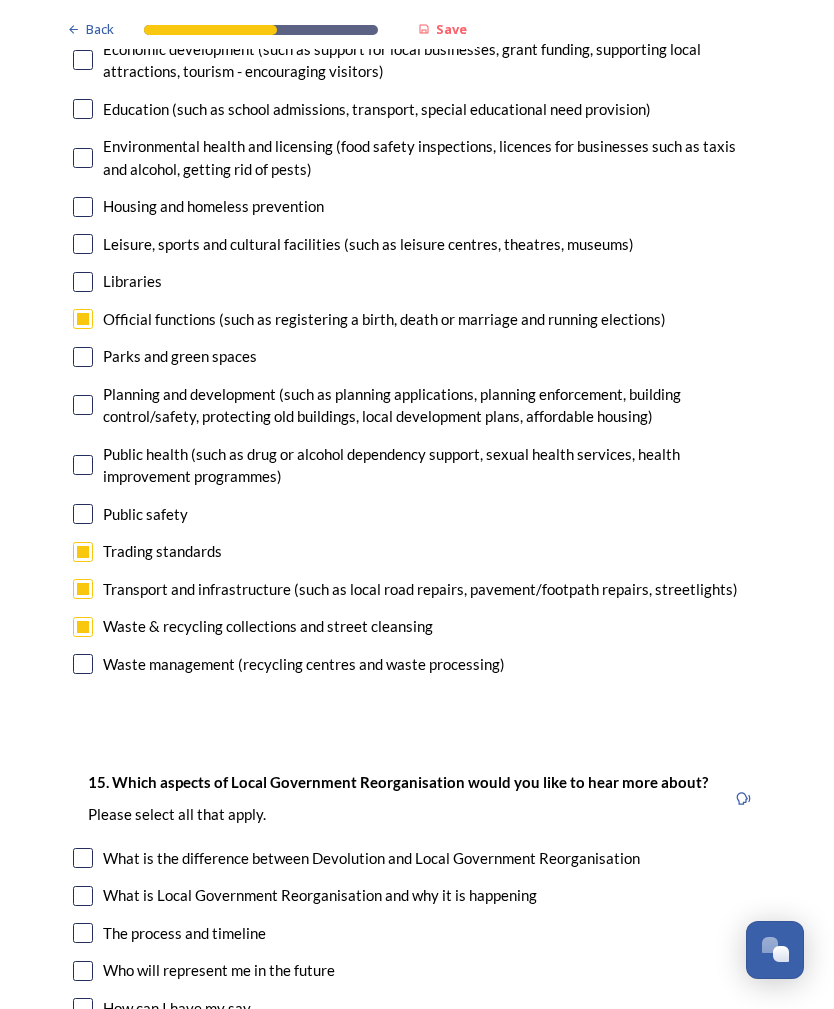 click at bounding box center (83, 514) 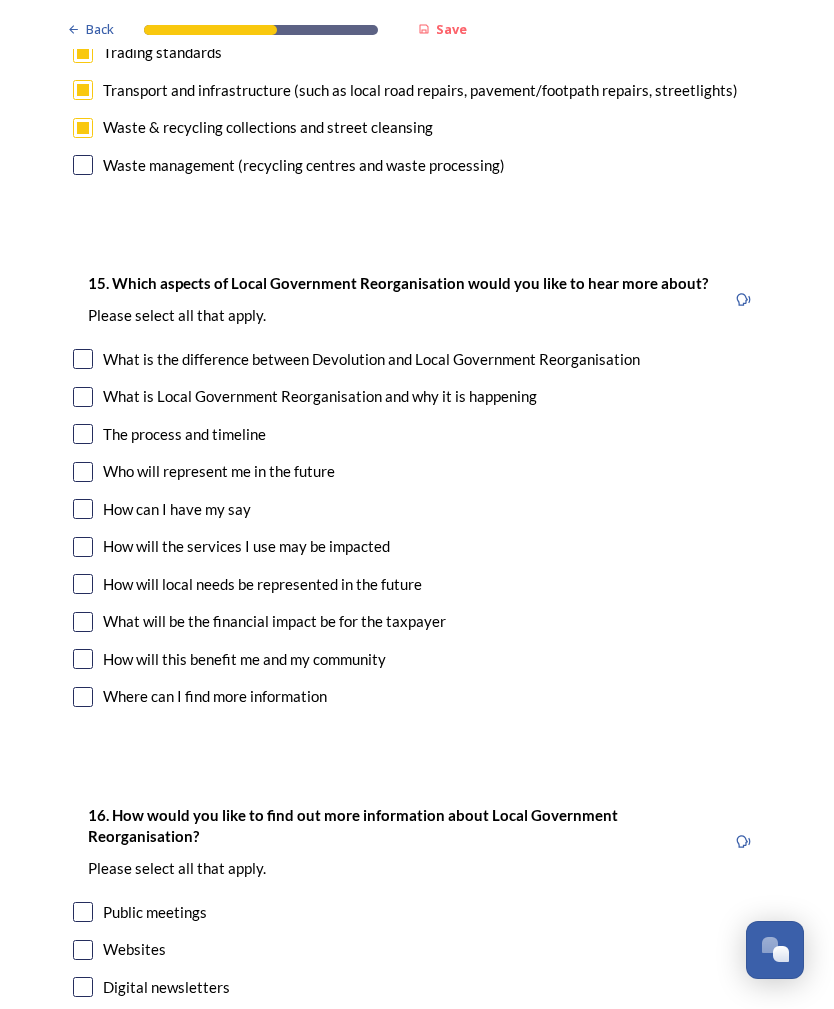 scroll, scrollTop: 5741, scrollLeft: 0, axis: vertical 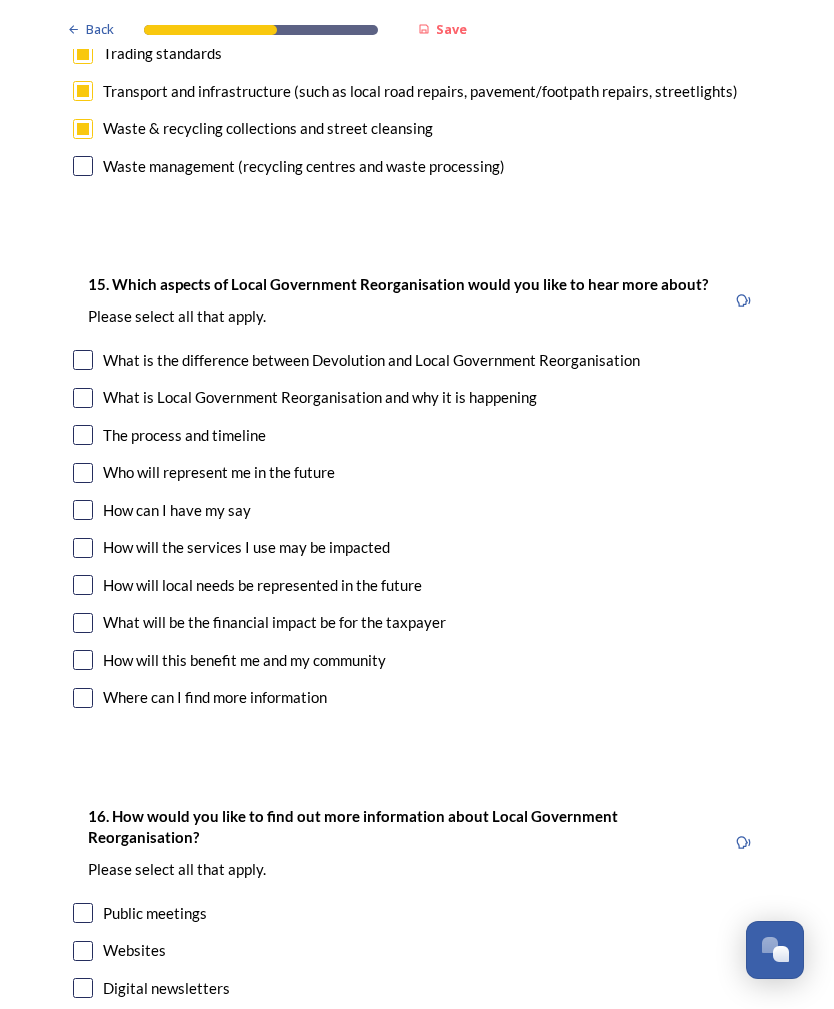 click at bounding box center (83, 398) 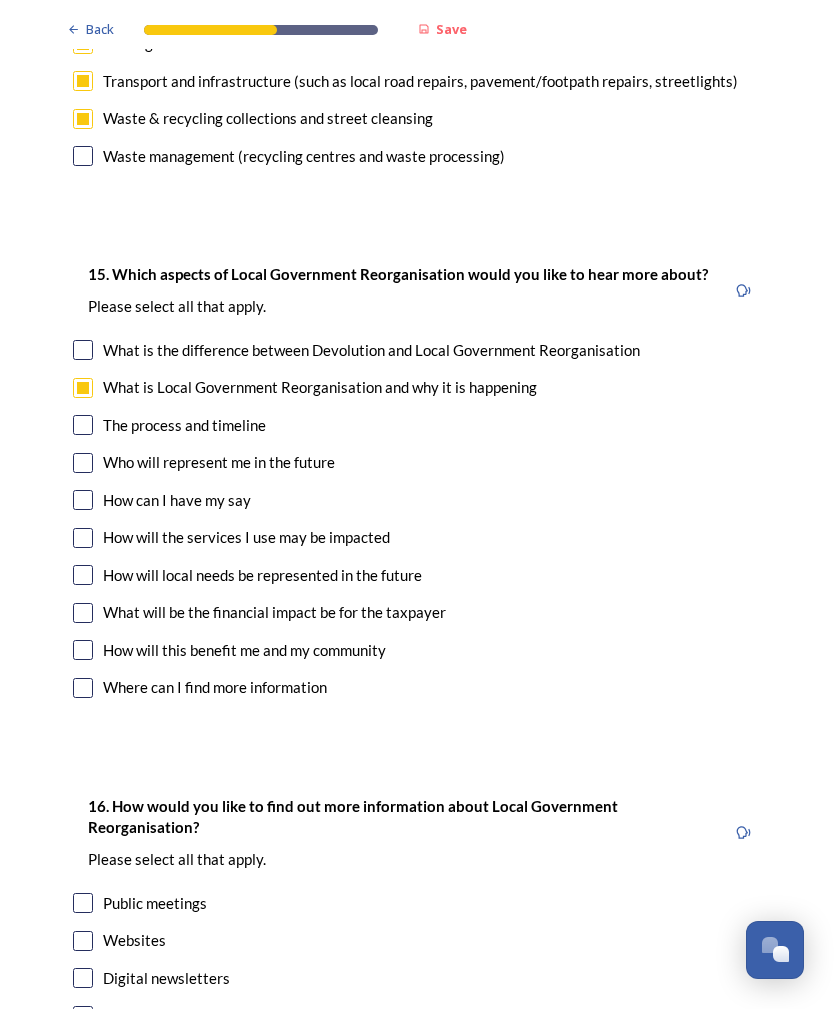 scroll, scrollTop: 5751, scrollLeft: 0, axis: vertical 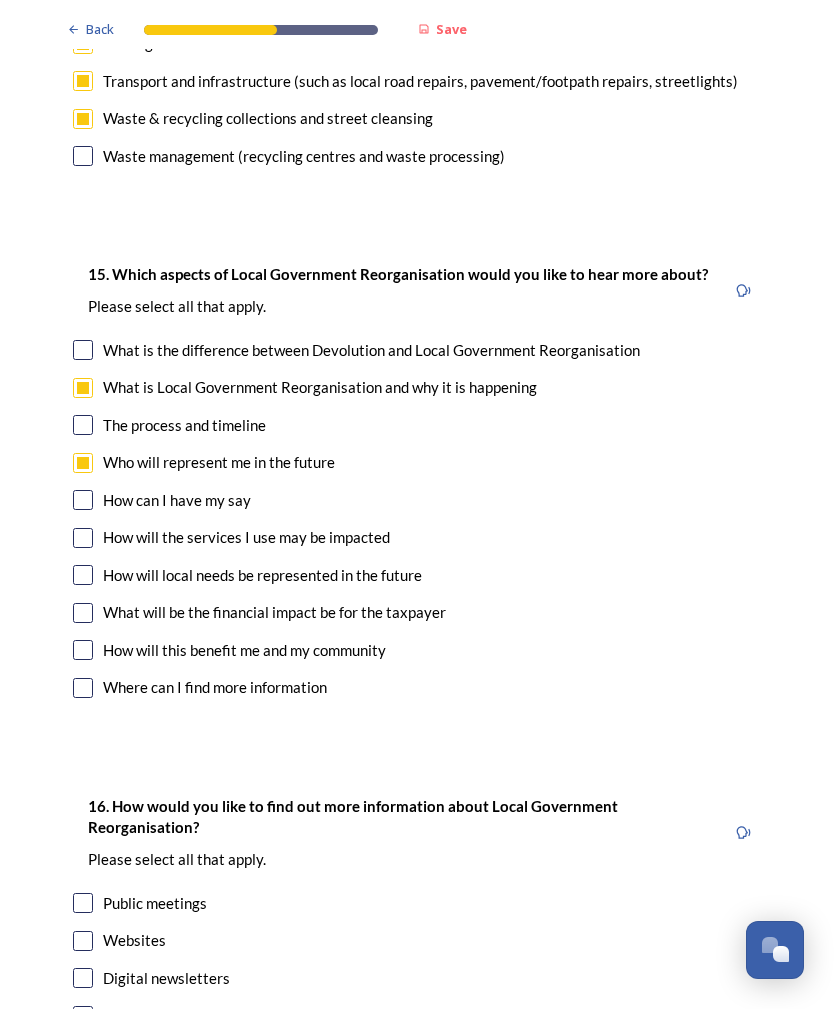 click at bounding box center [83, 500] 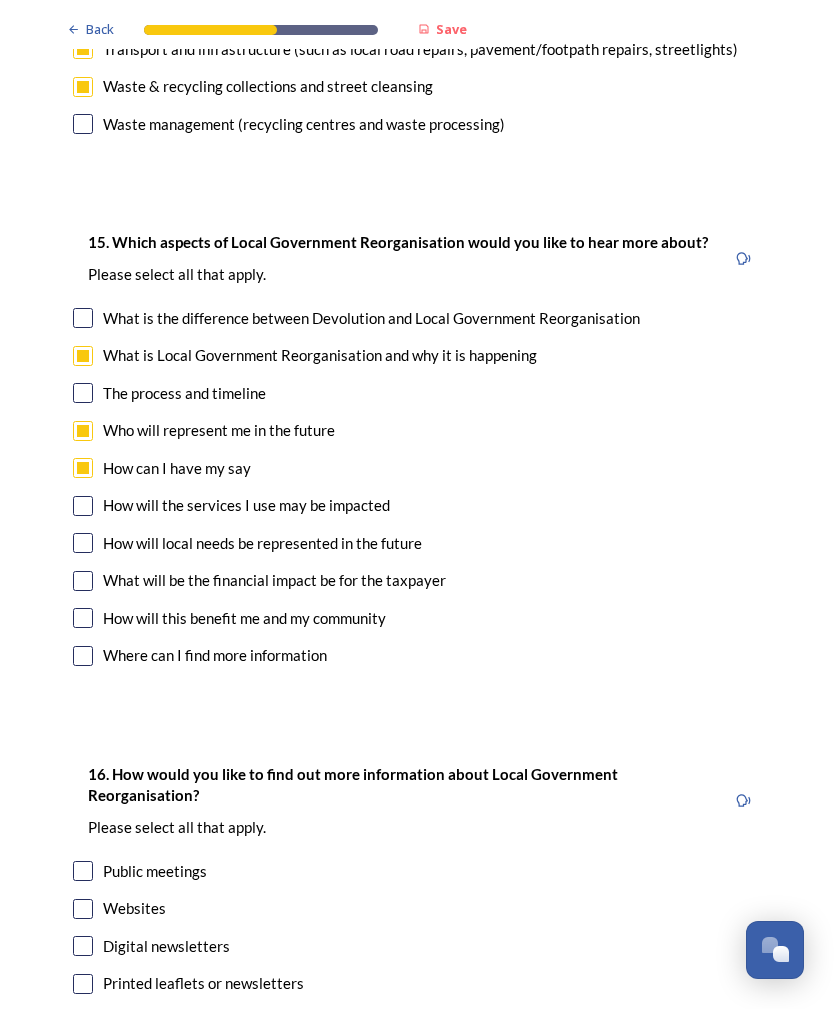 scroll, scrollTop: 5783, scrollLeft: 0, axis: vertical 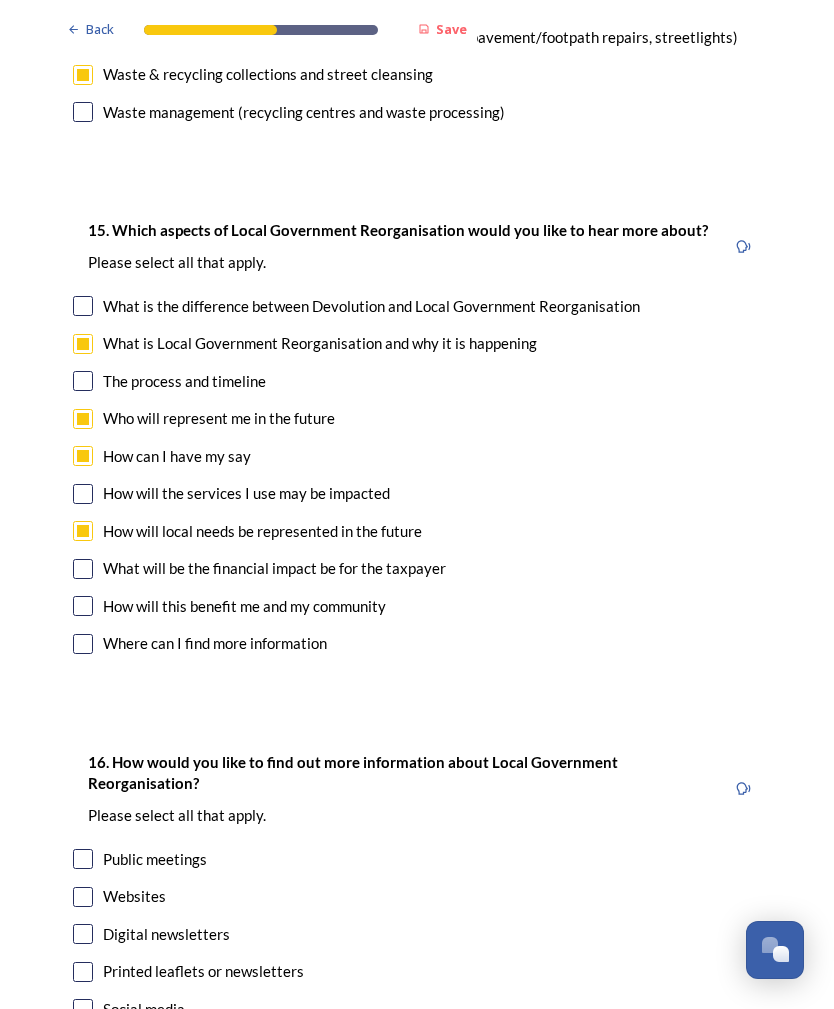 click at bounding box center [83, 606] 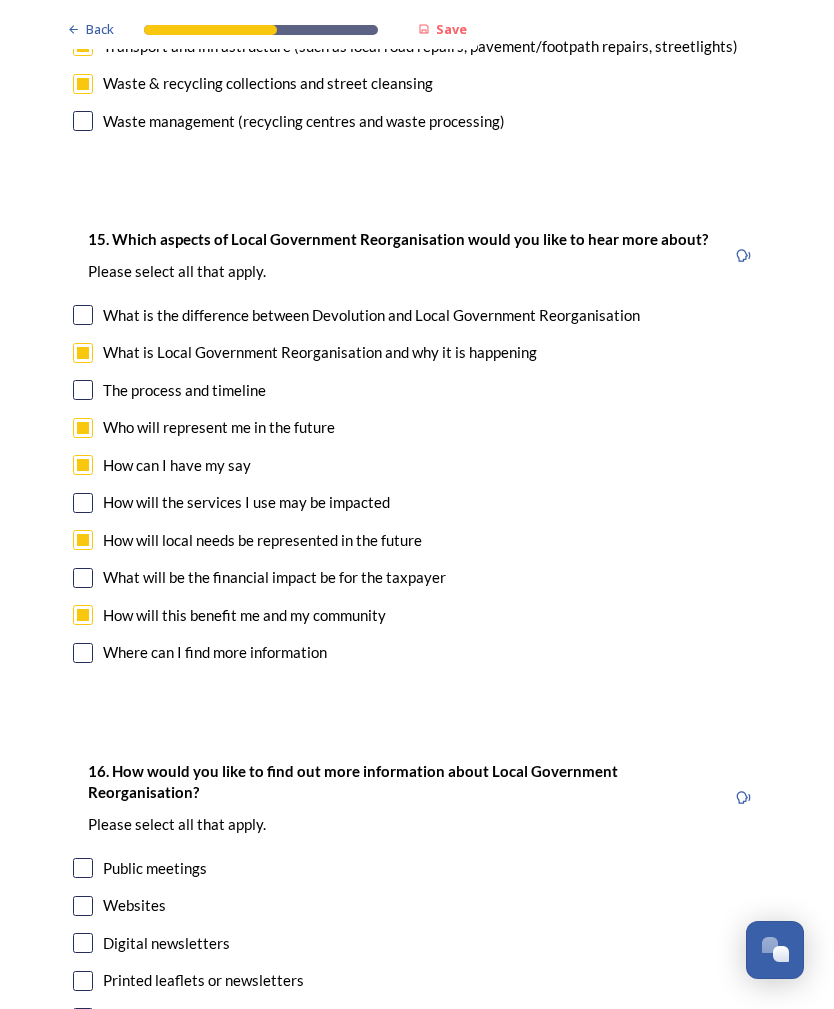 scroll, scrollTop: 5786, scrollLeft: 0, axis: vertical 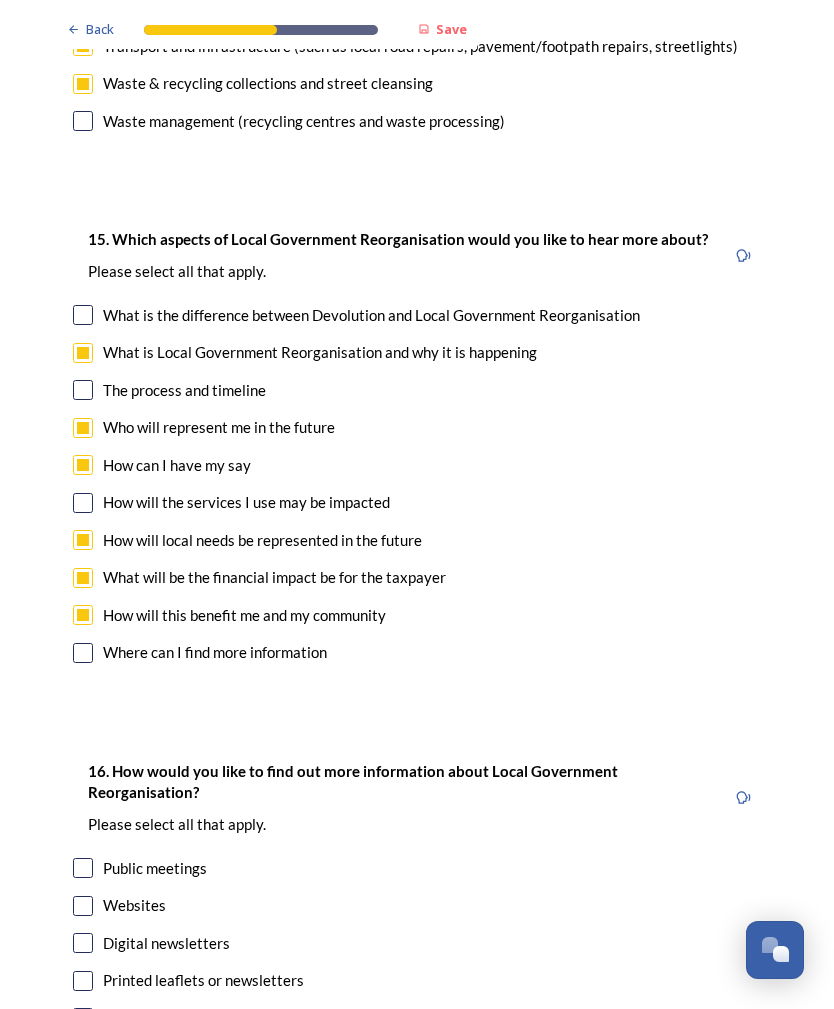checkbox on "true" 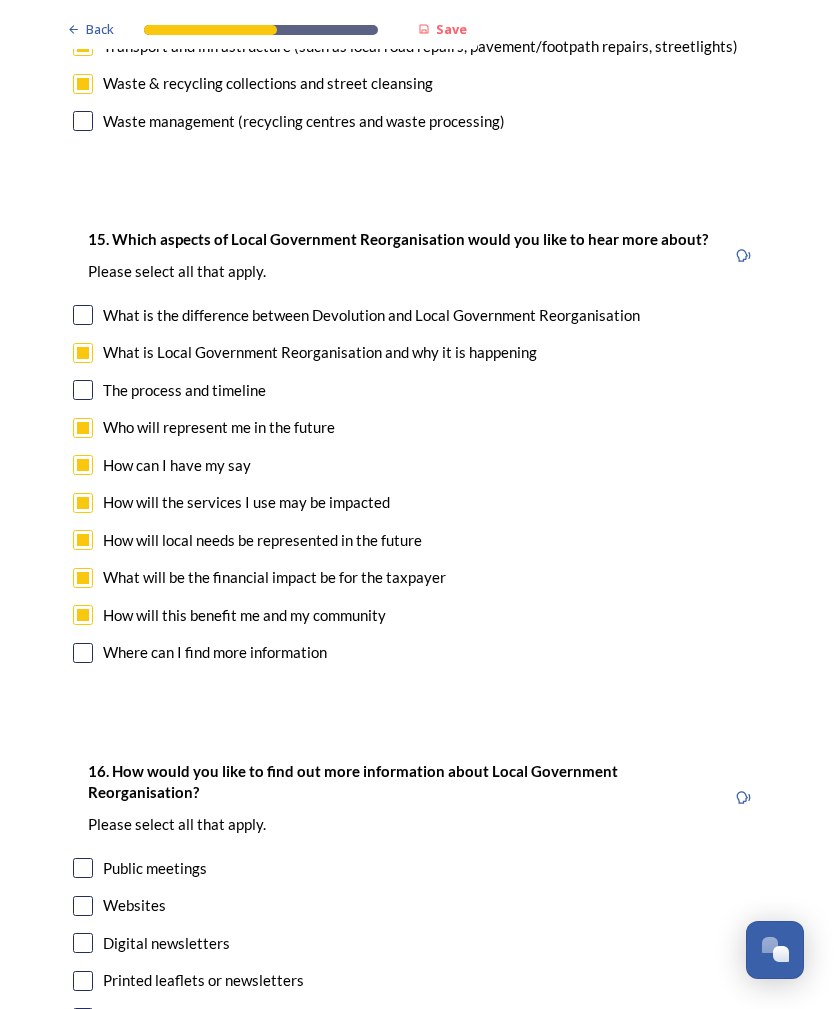 click at bounding box center (83, 390) 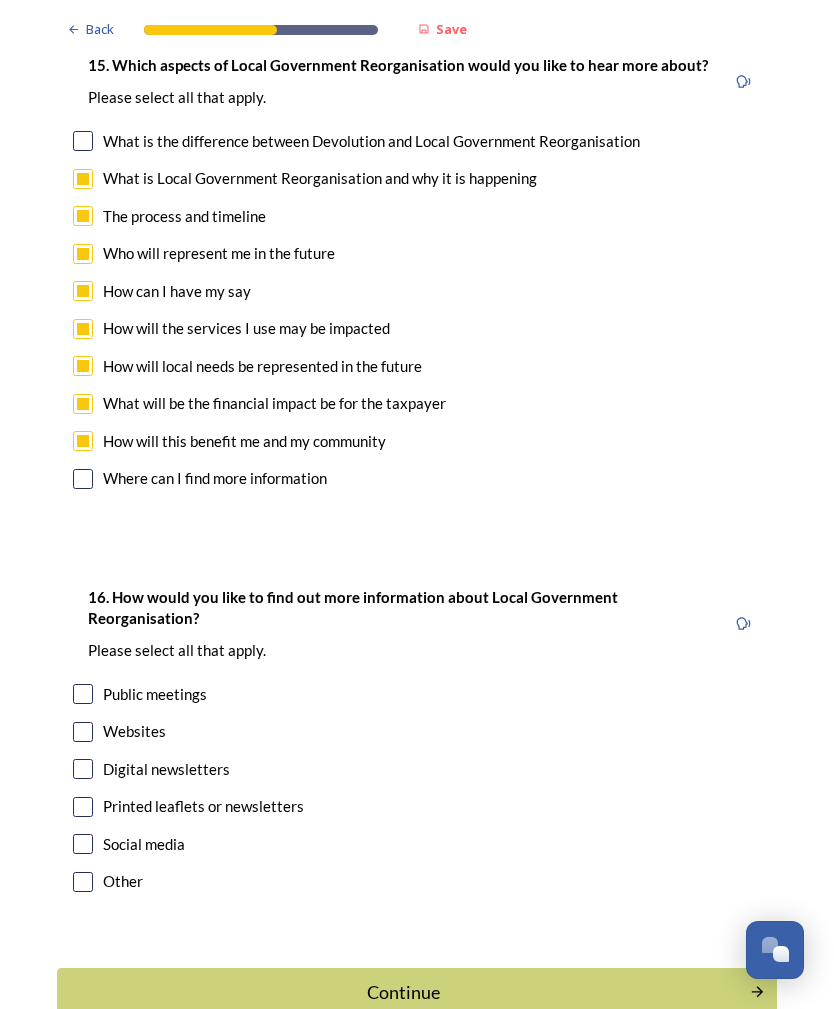 scroll, scrollTop: 5959, scrollLeft: 0, axis: vertical 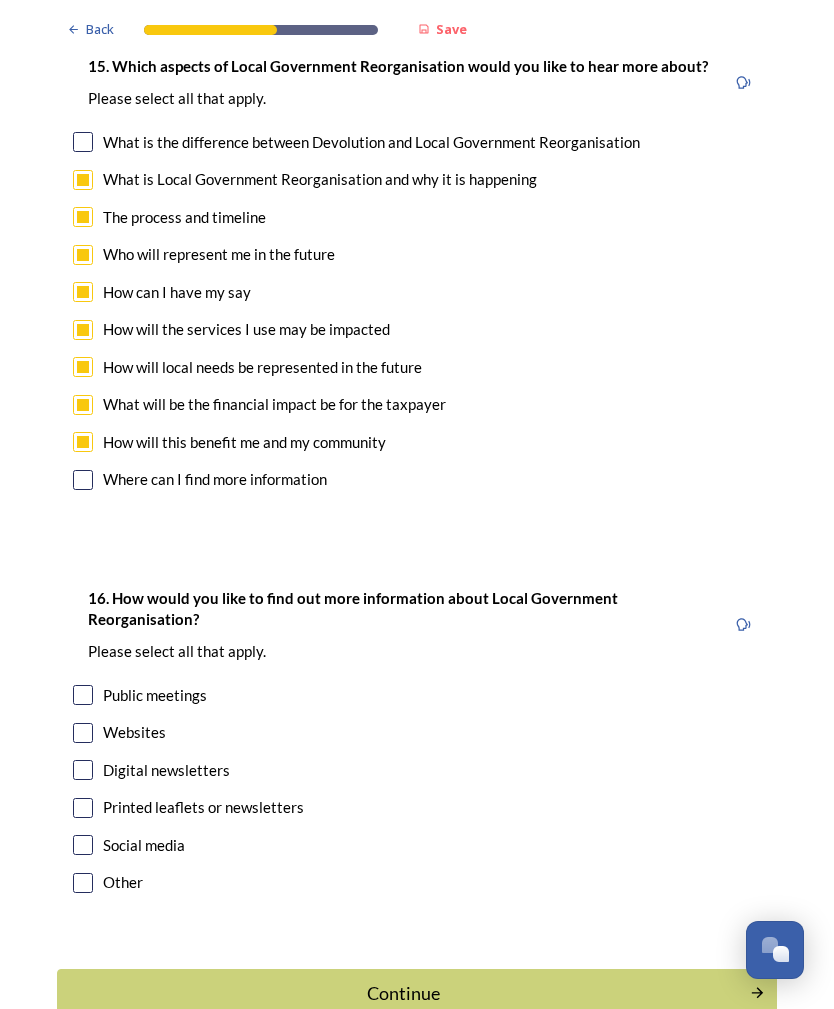 click at bounding box center [83, 695] 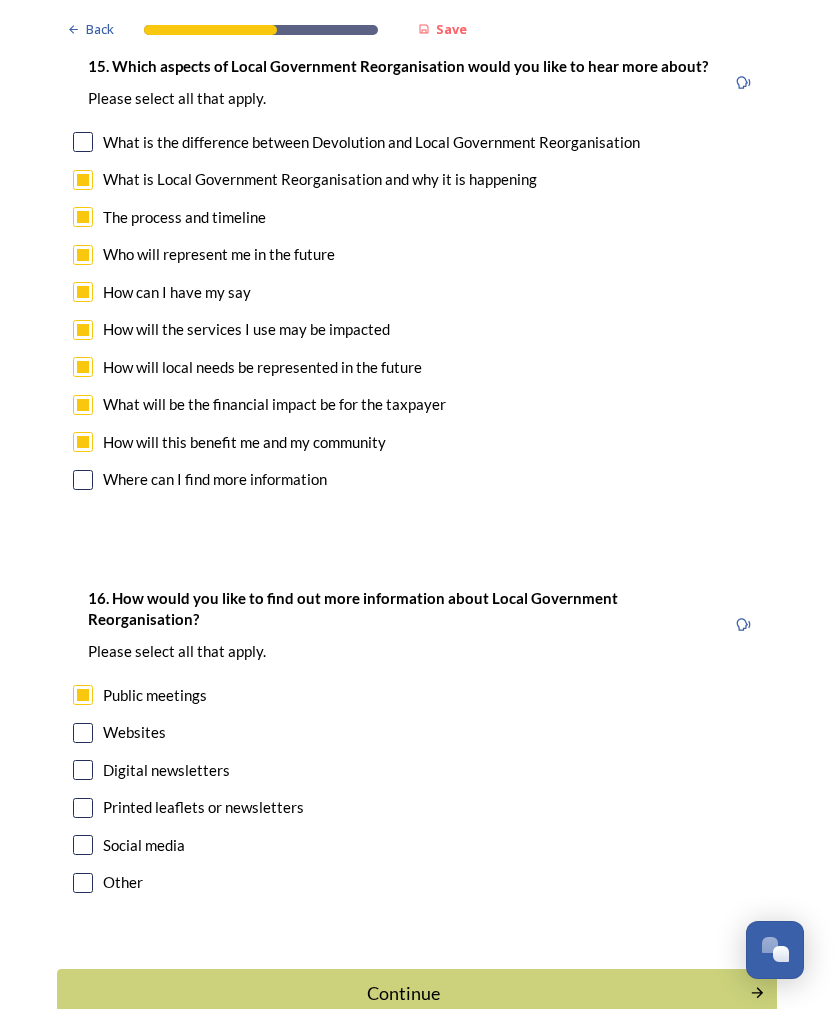 checkbox on "true" 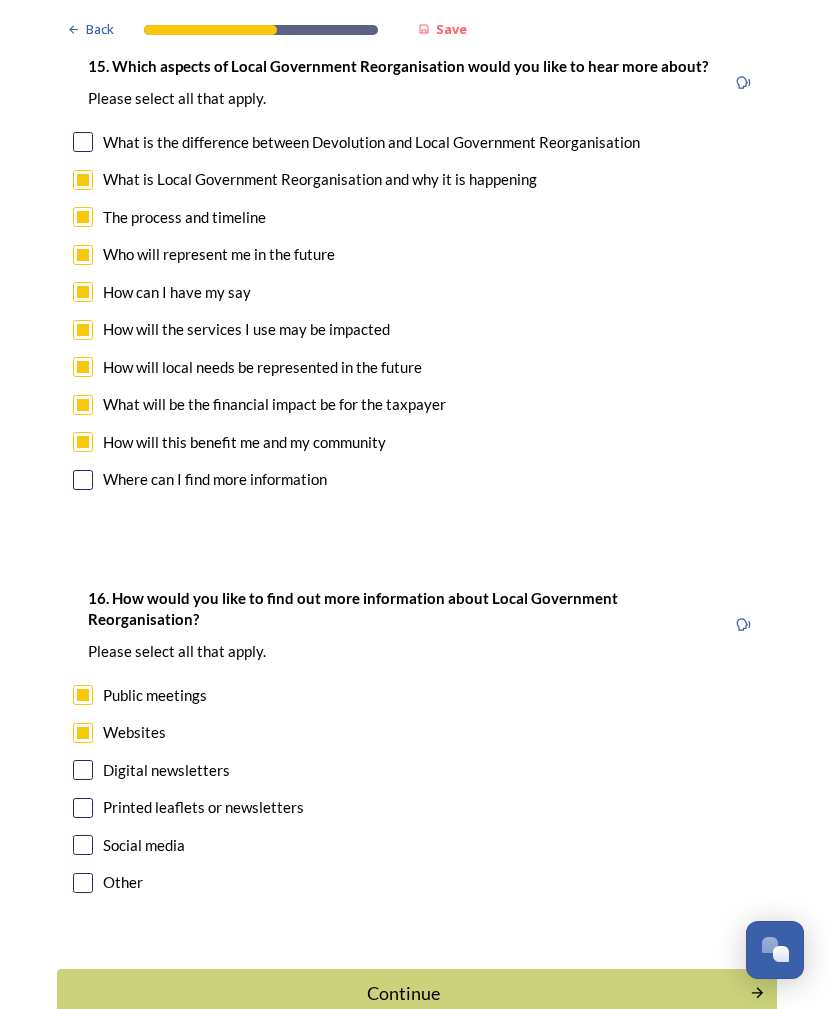 click on "Continue" at bounding box center [417, 993] 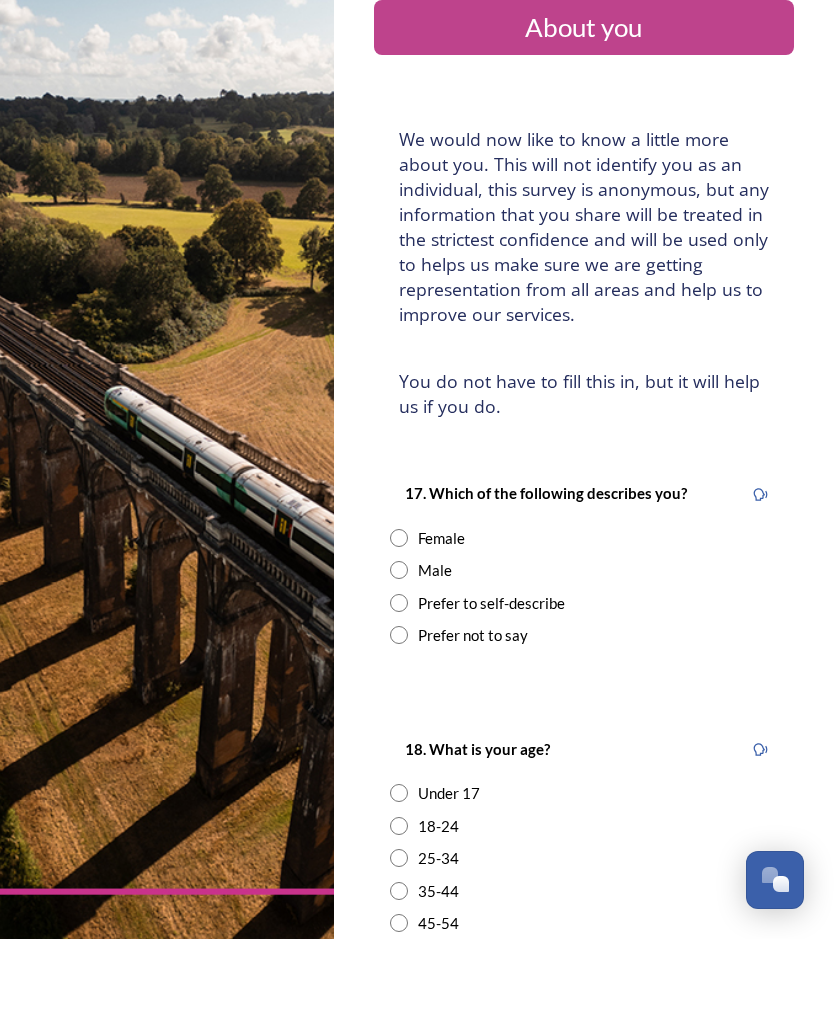 scroll, scrollTop: 64, scrollLeft: 0, axis: vertical 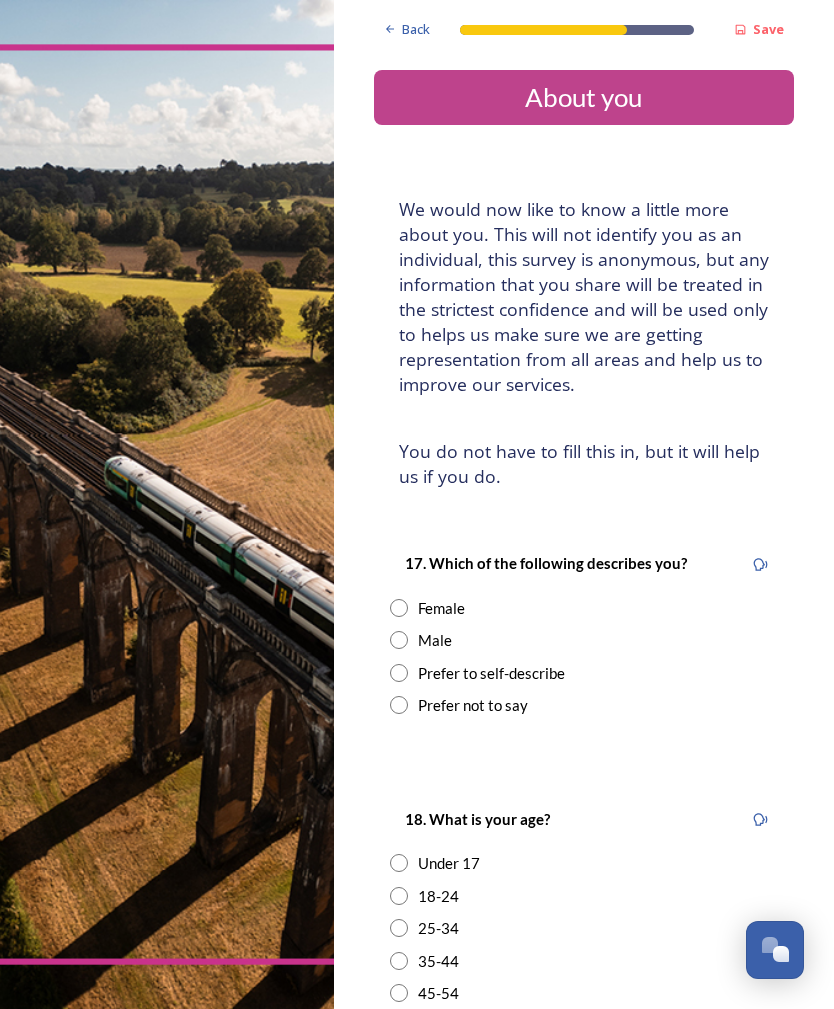 click on "Female" at bounding box center [584, 608] 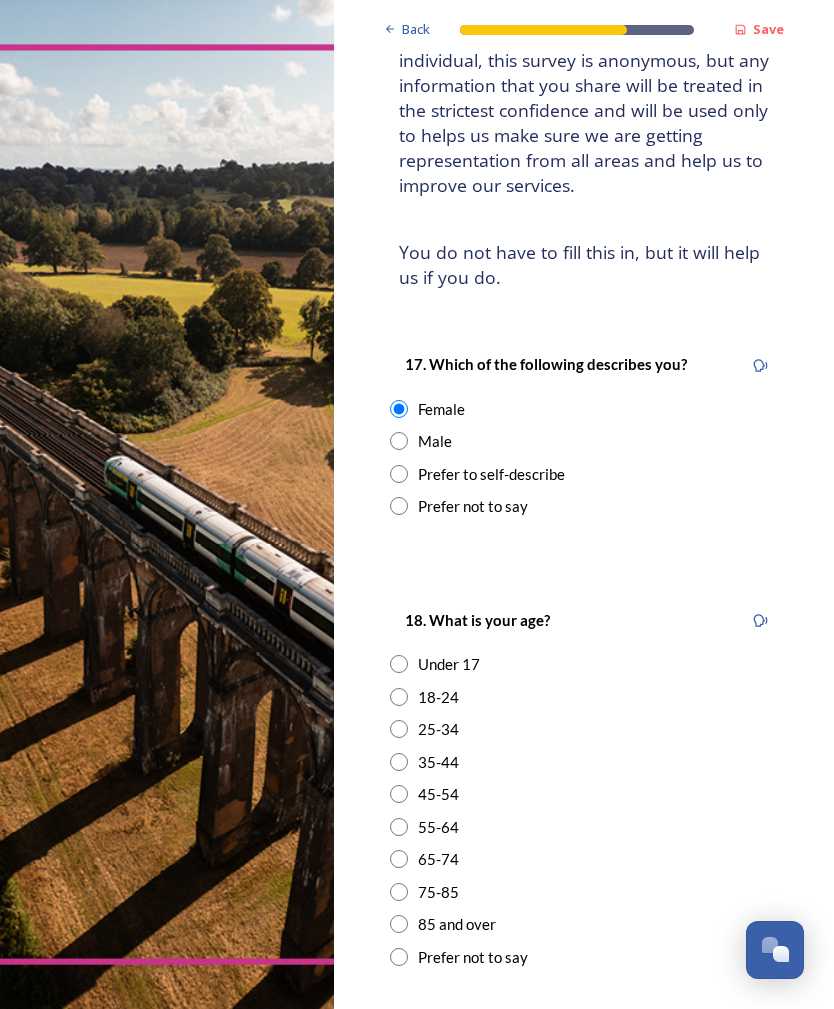 scroll, scrollTop: 206, scrollLeft: 0, axis: vertical 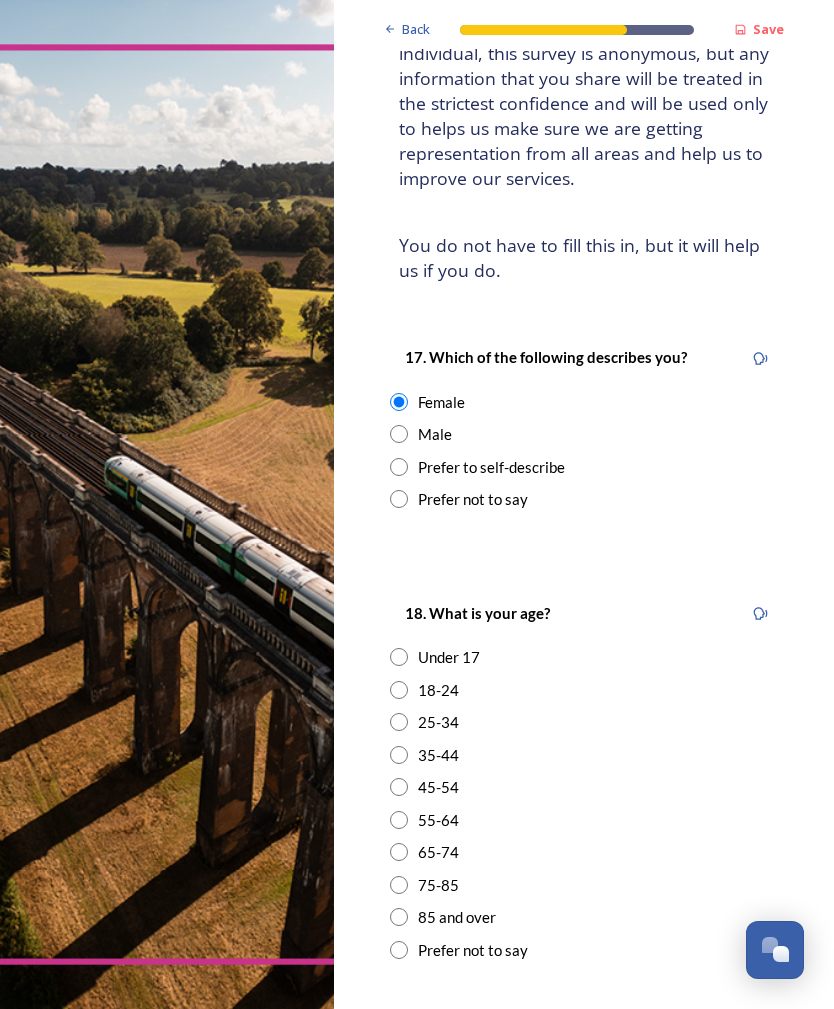 click at bounding box center (399, 852) 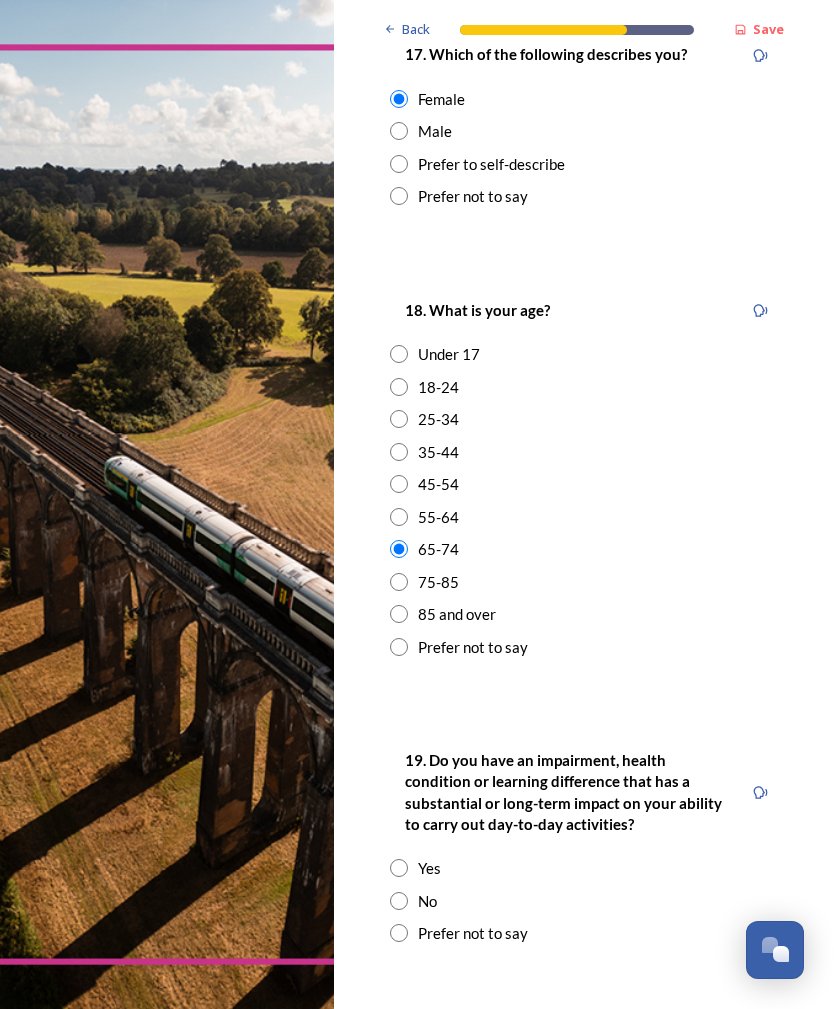 scroll, scrollTop: 511, scrollLeft: 0, axis: vertical 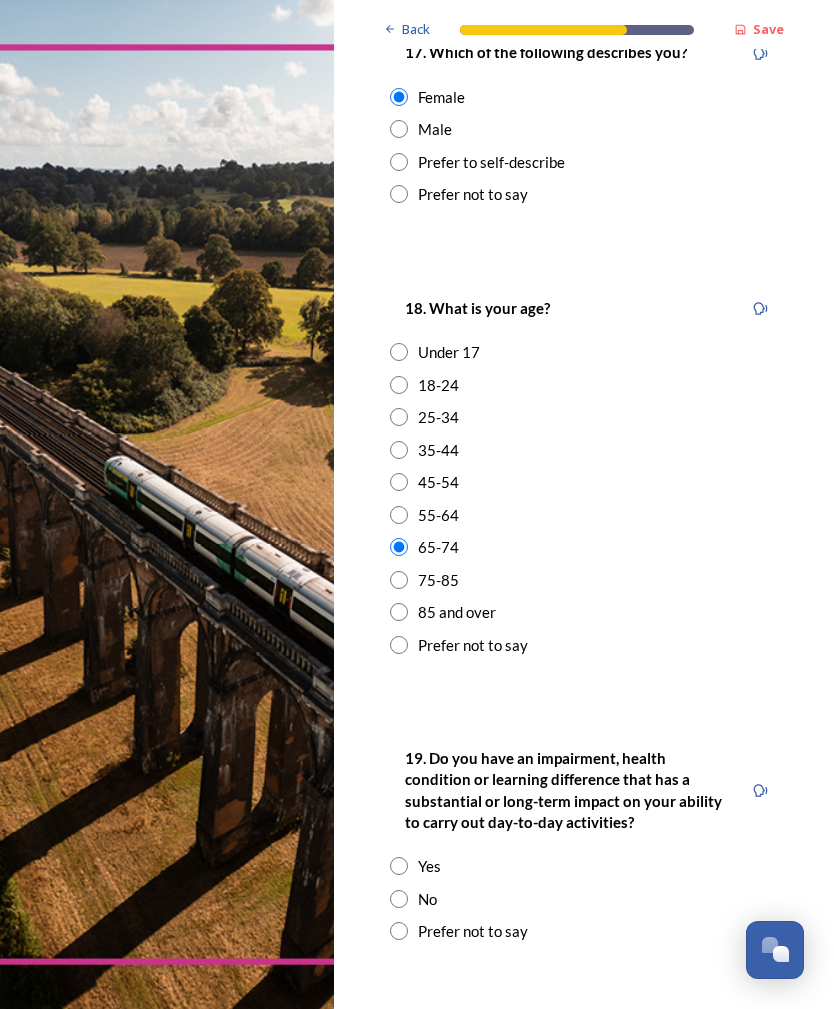click at bounding box center [399, 899] 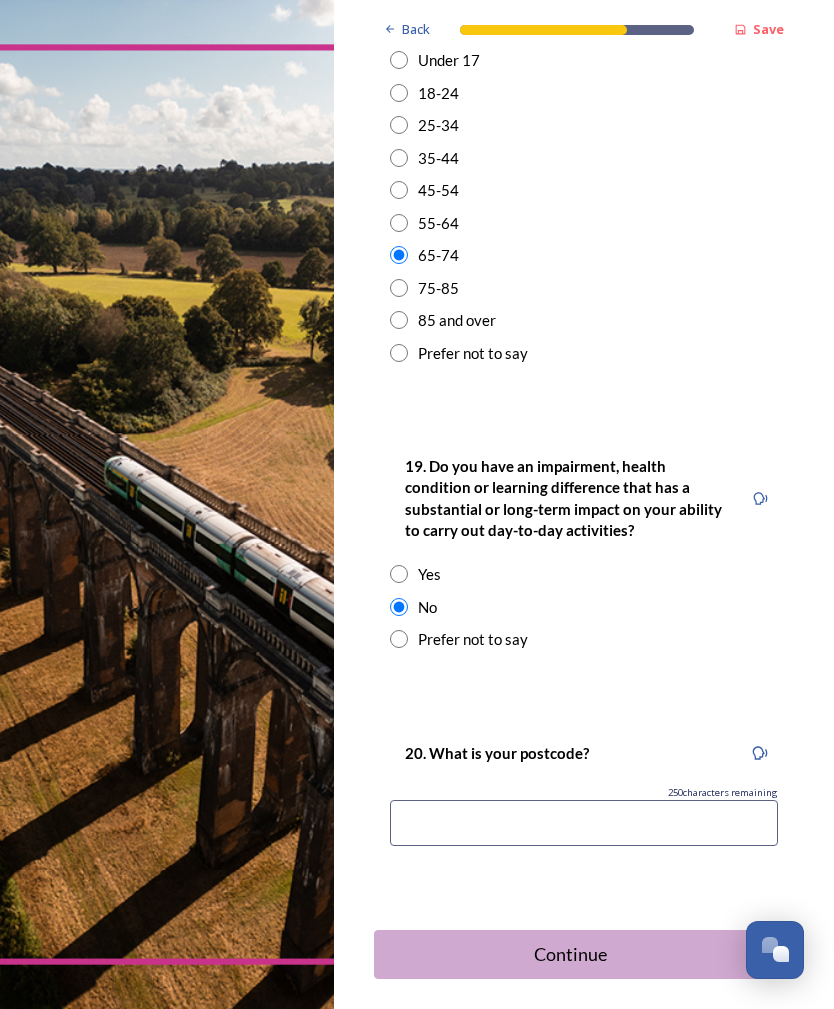 scroll, scrollTop: 801, scrollLeft: 0, axis: vertical 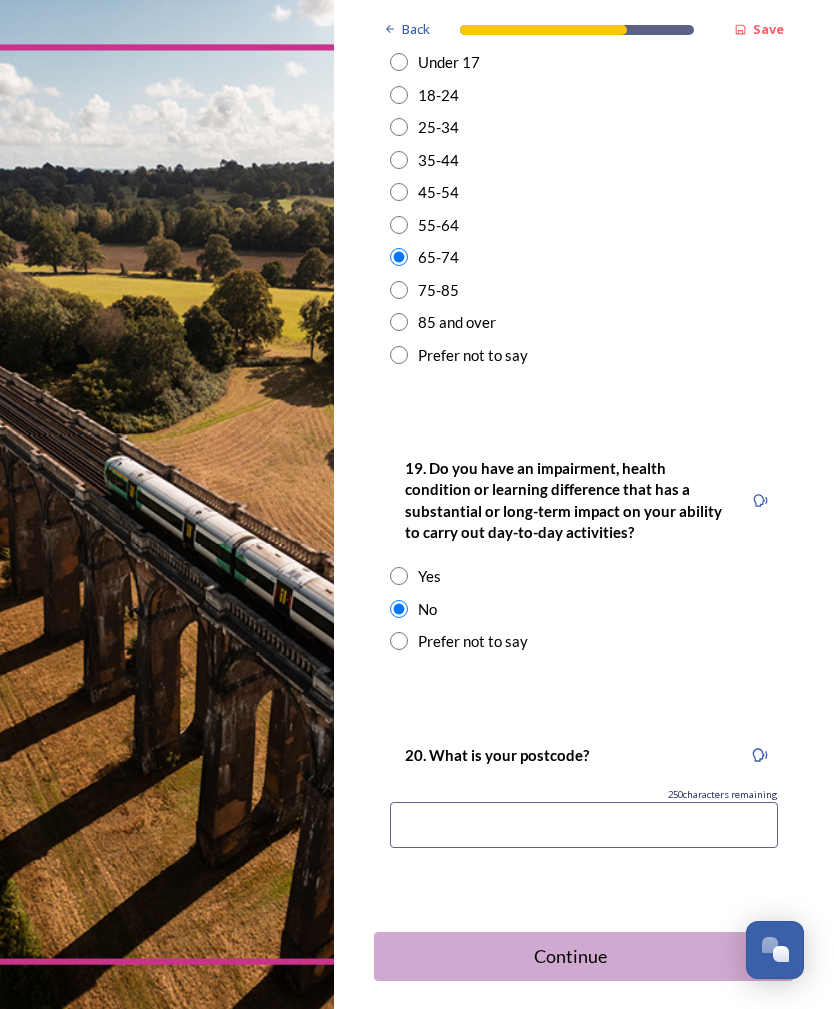 click at bounding box center [584, 825] 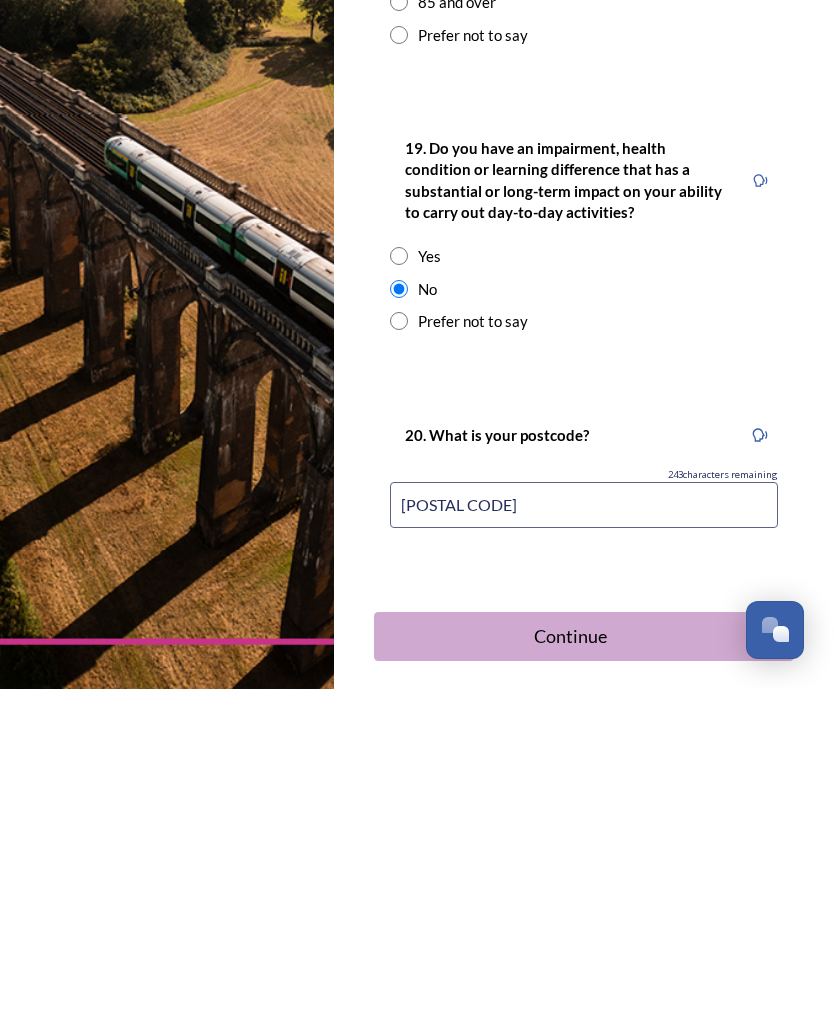 type on "[POSTAL CODE]G" 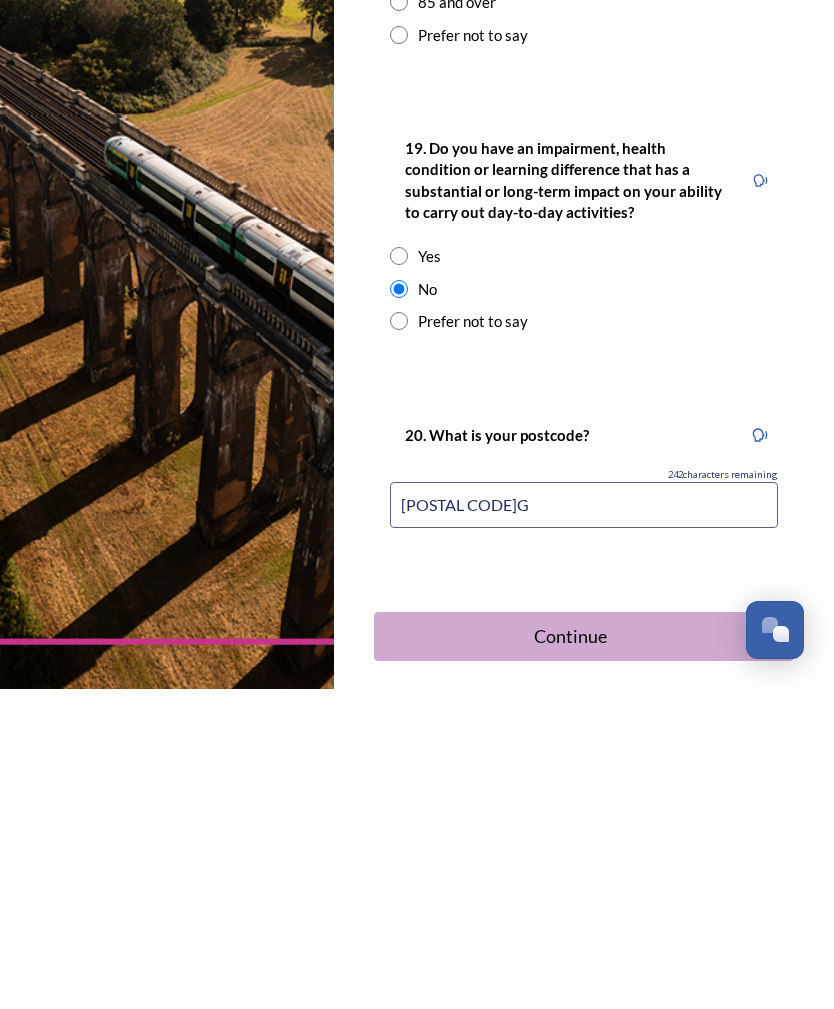 click on "Continue" at bounding box center (571, 956) 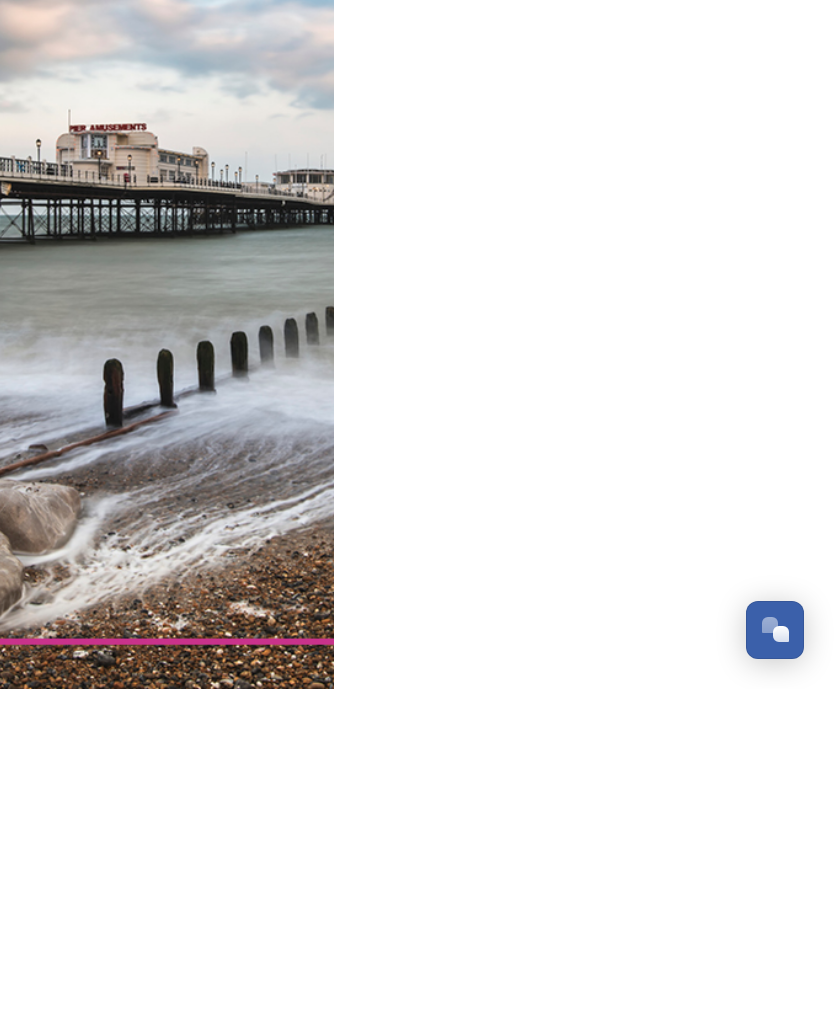 scroll, scrollTop: 0, scrollLeft: 0, axis: both 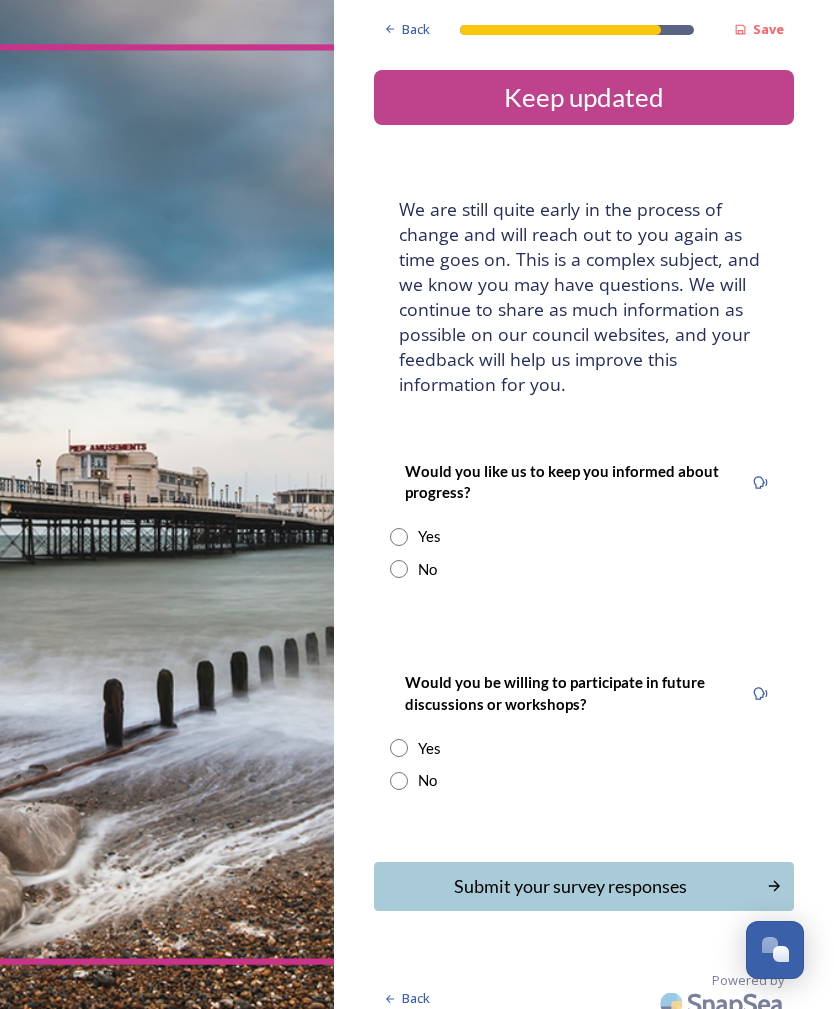 click at bounding box center (399, 569) 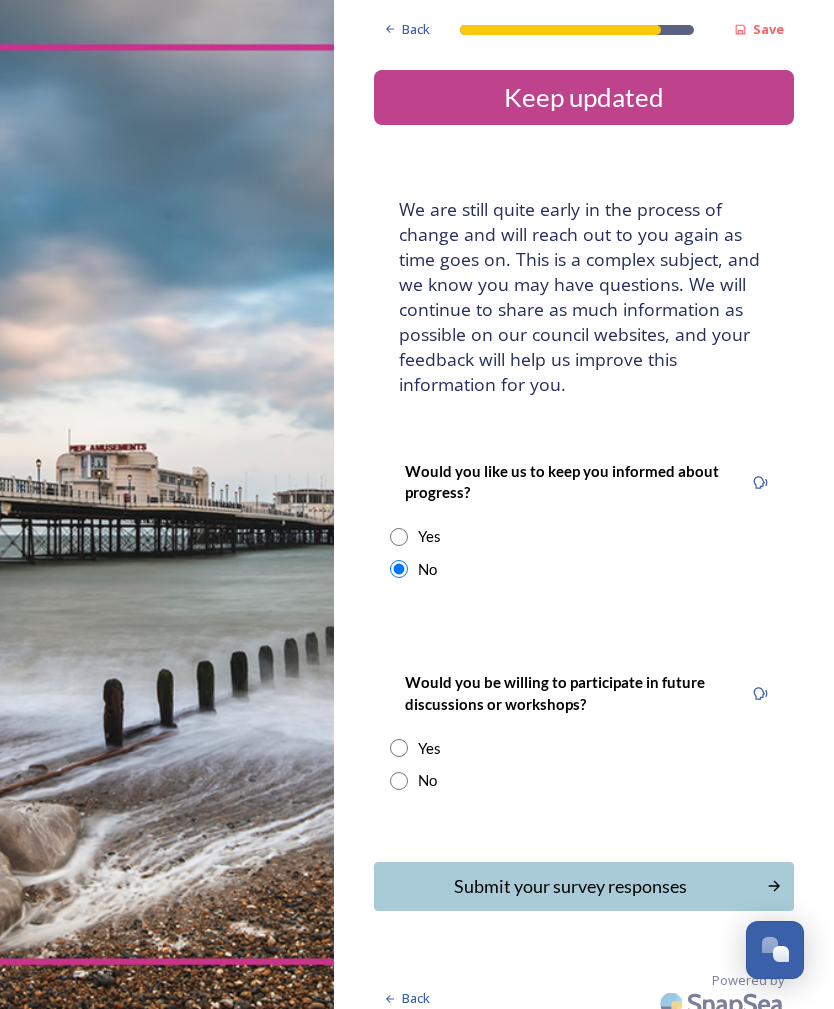 click on "No" at bounding box center (427, 780) 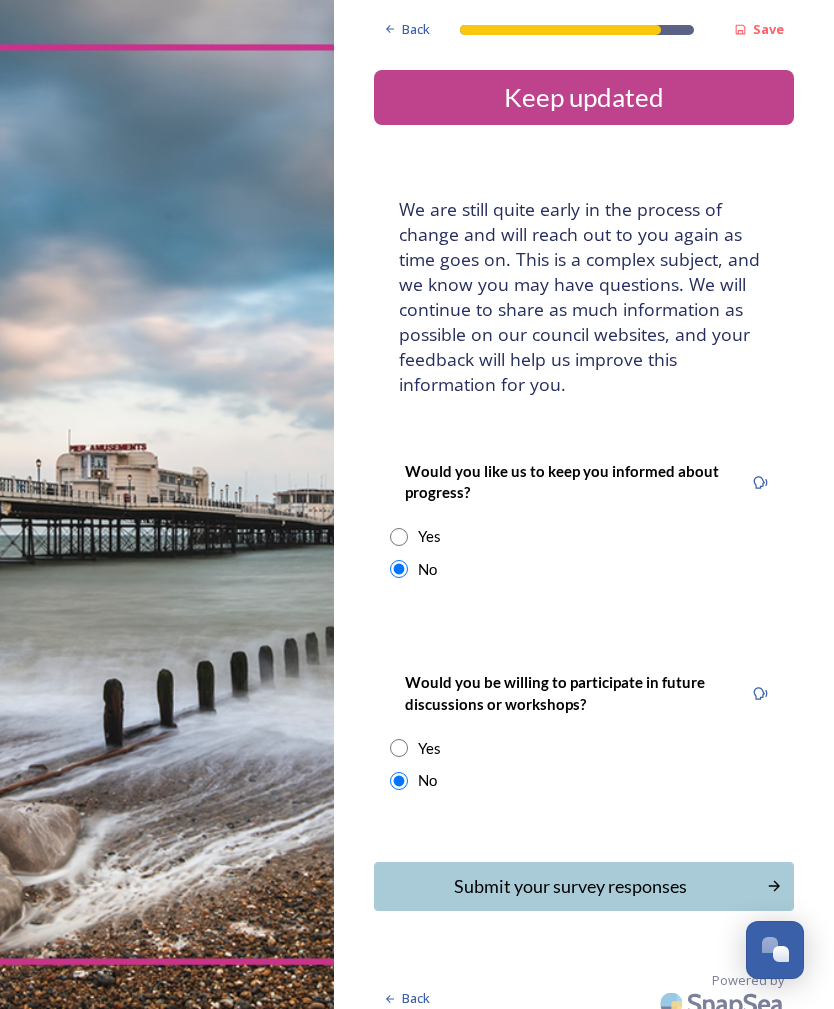 scroll, scrollTop: 64, scrollLeft: 0, axis: vertical 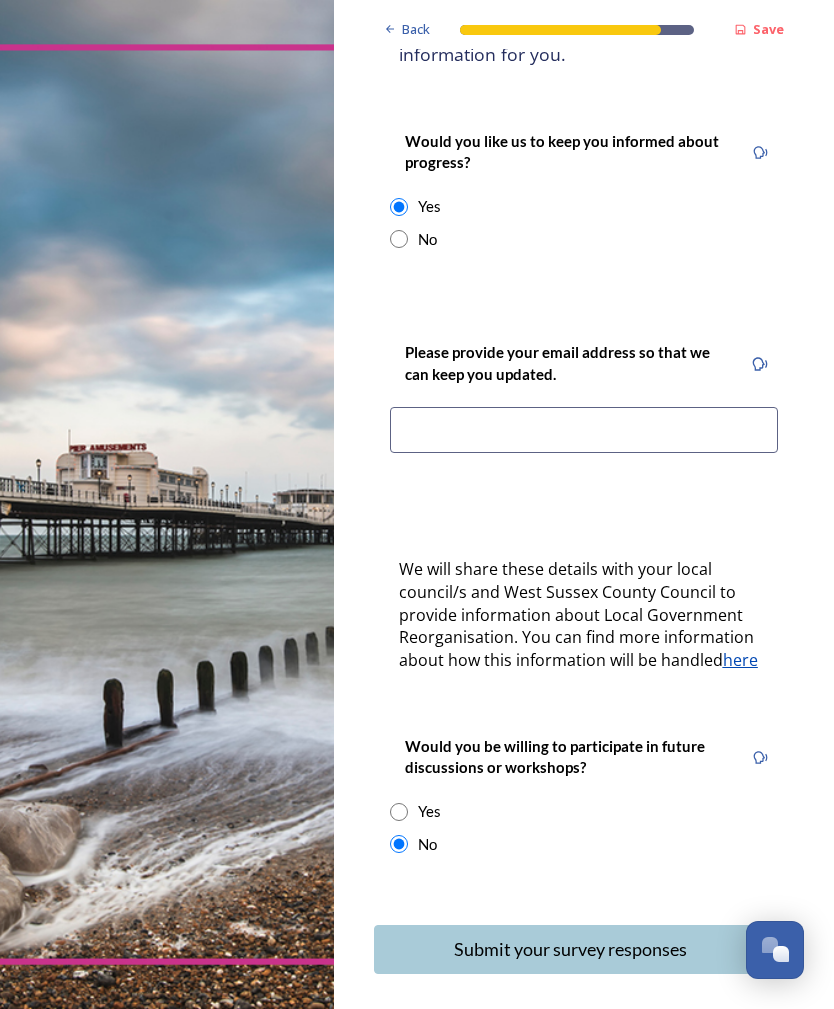 click at bounding box center (399, 812) 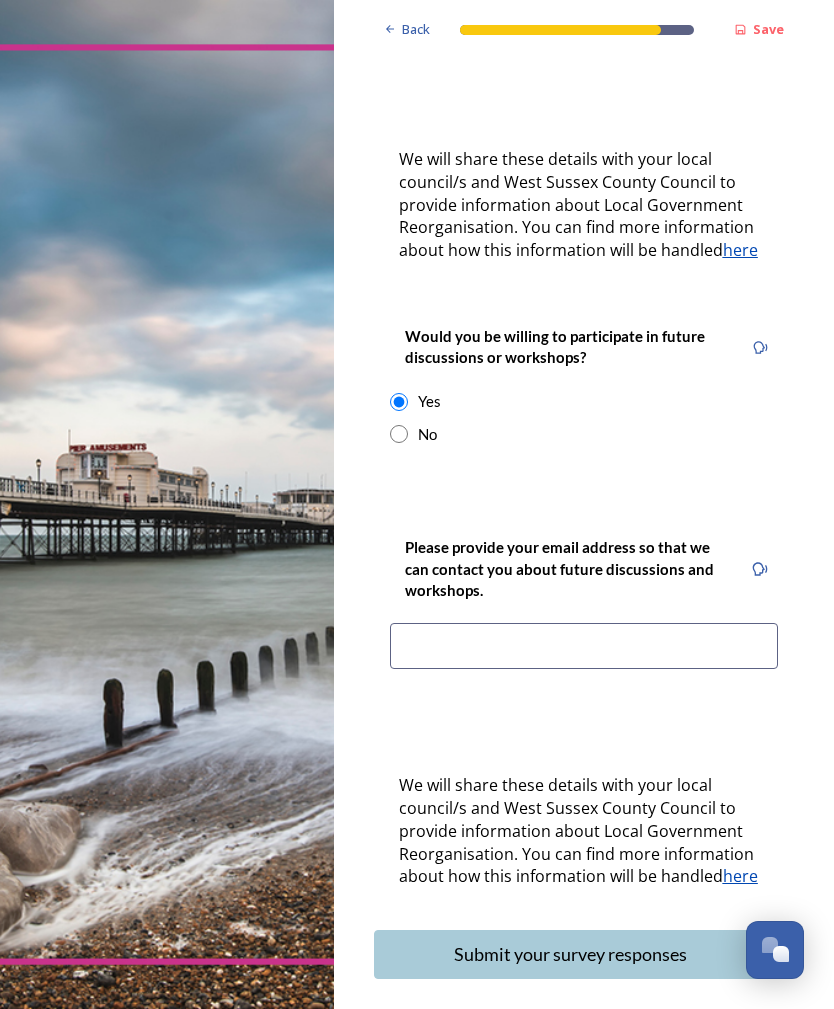 scroll, scrollTop: 739, scrollLeft: 0, axis: vertical 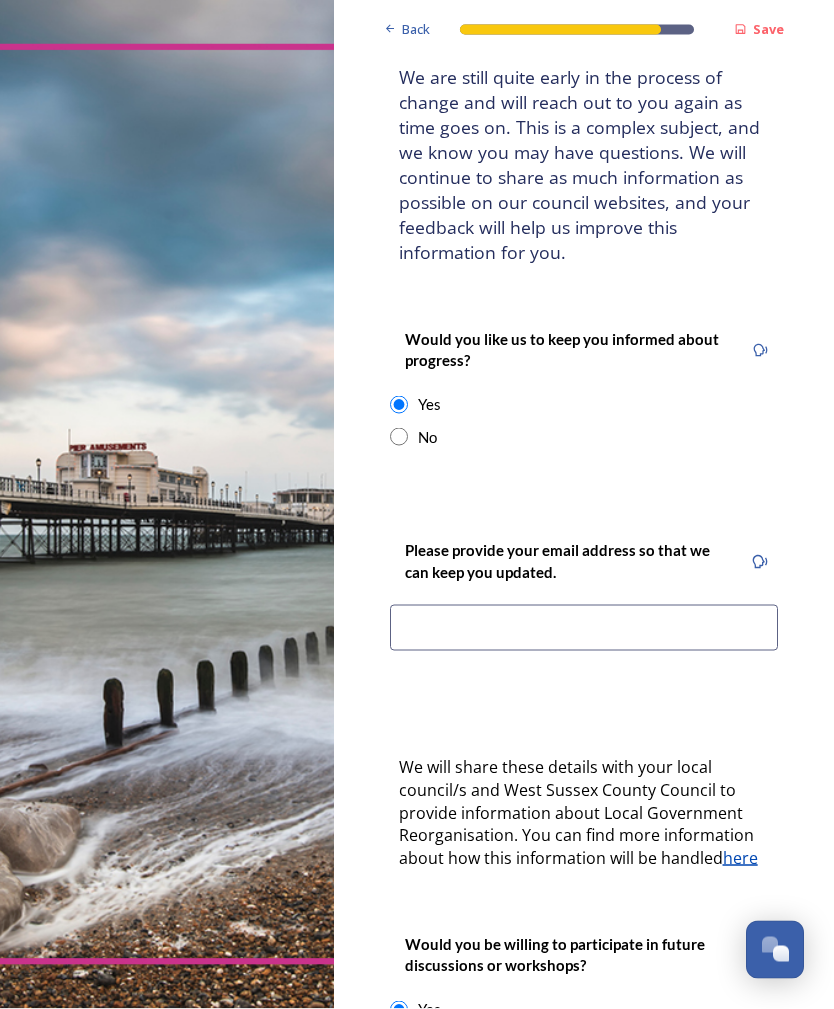 click at bounding box center [584, 628] 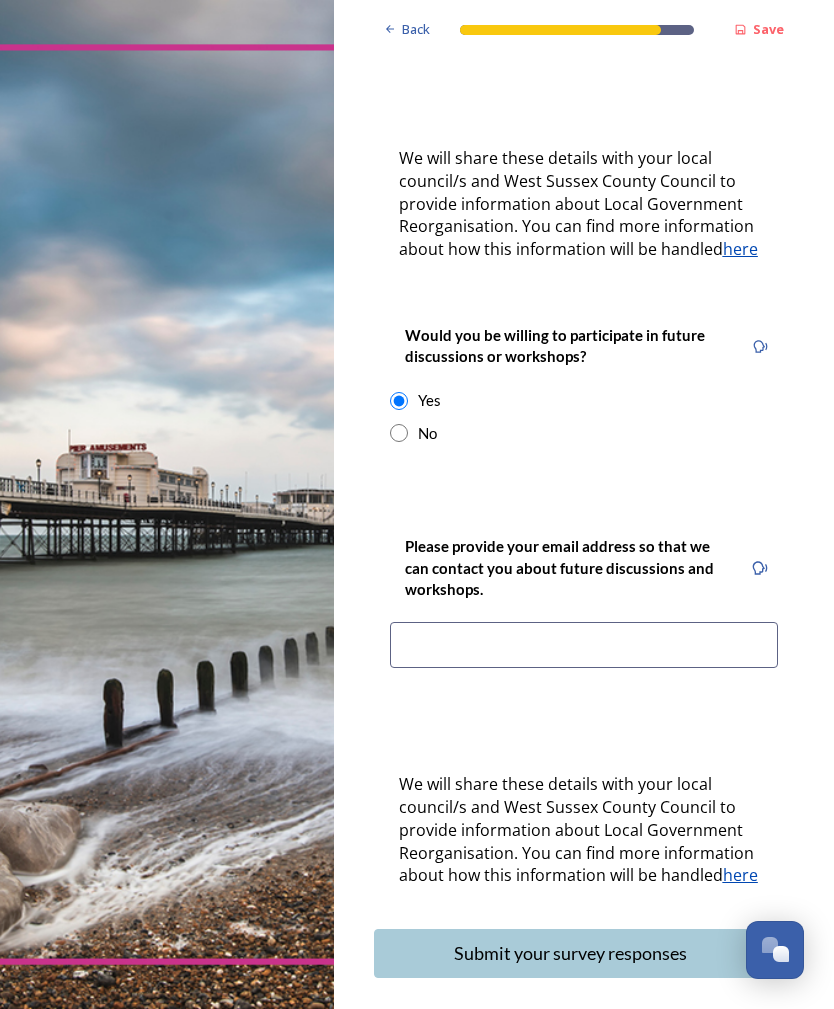 scroll, scrollTop: 739, scrollLeft: 0, axis: vertical 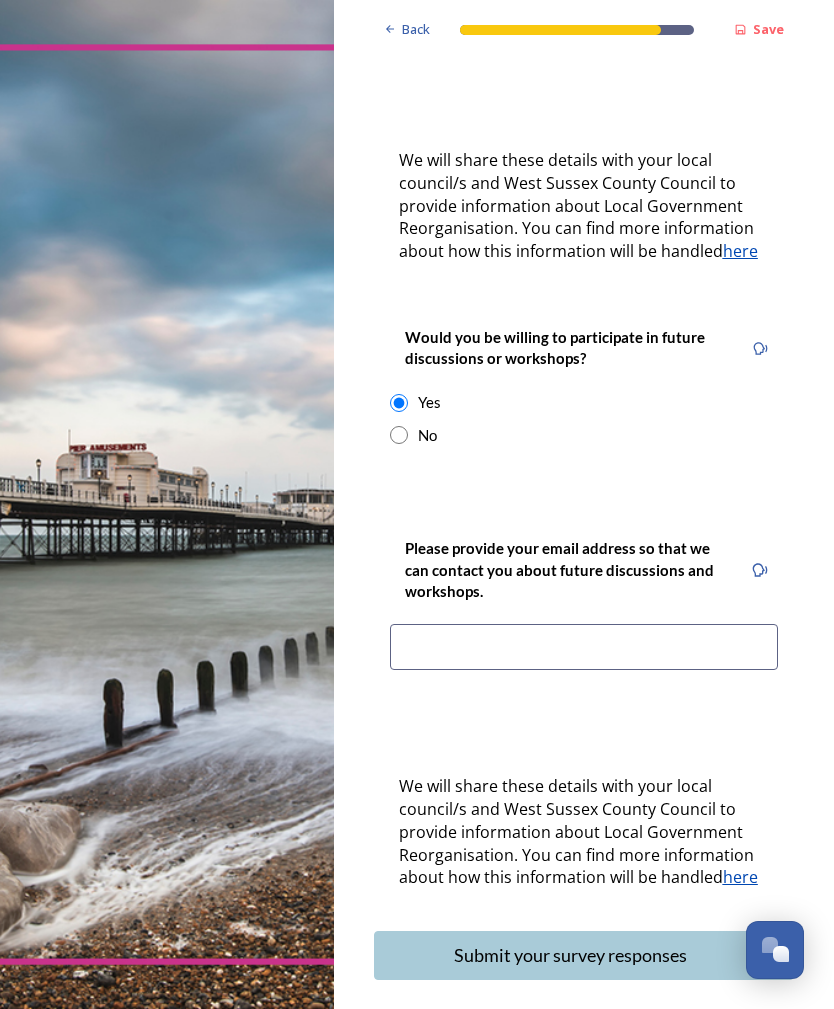 type on "[FIRST].[LAST]@[EXAMPLE].co.uk" 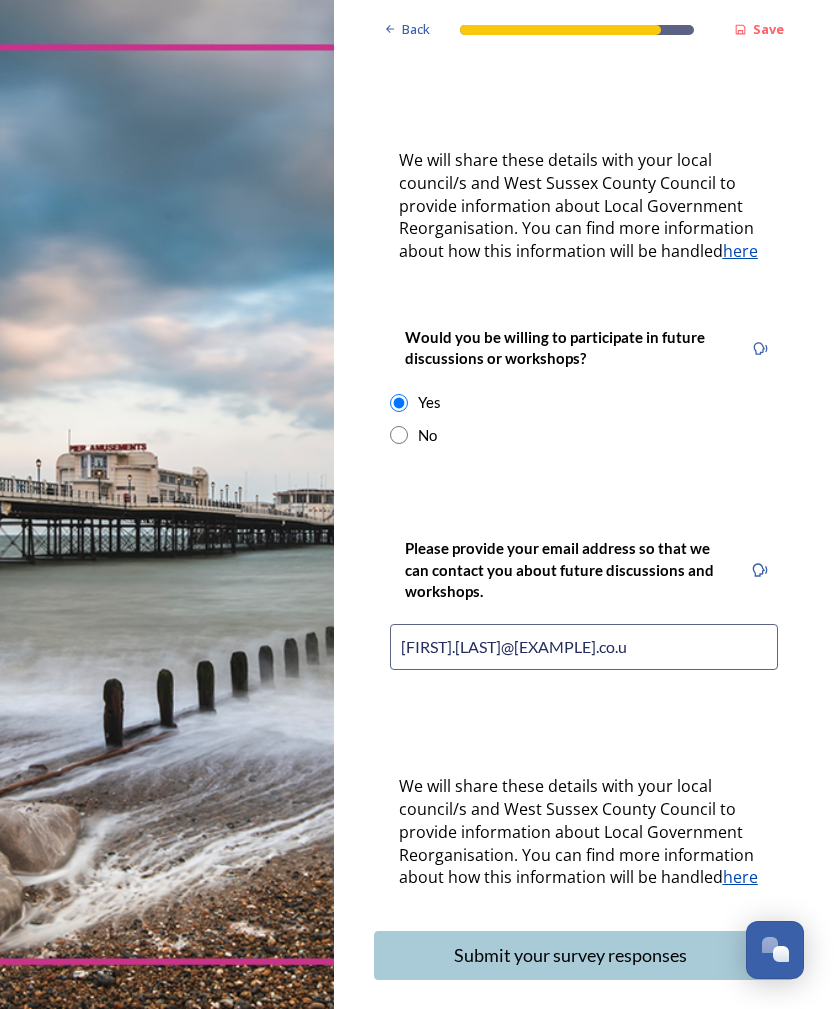 type on "[FIRST].[LAST]@[EXAMPLE].co.uk" 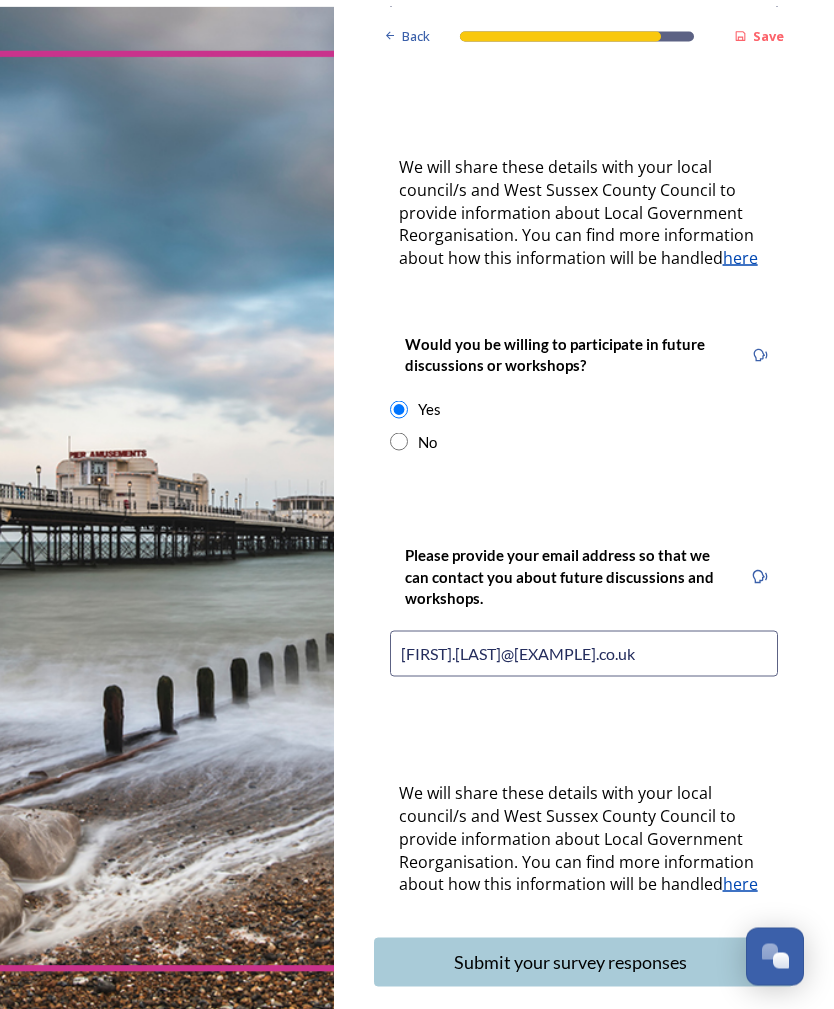 scroll, scrollTop: 64, scrollLeft: 0, axis: vertical 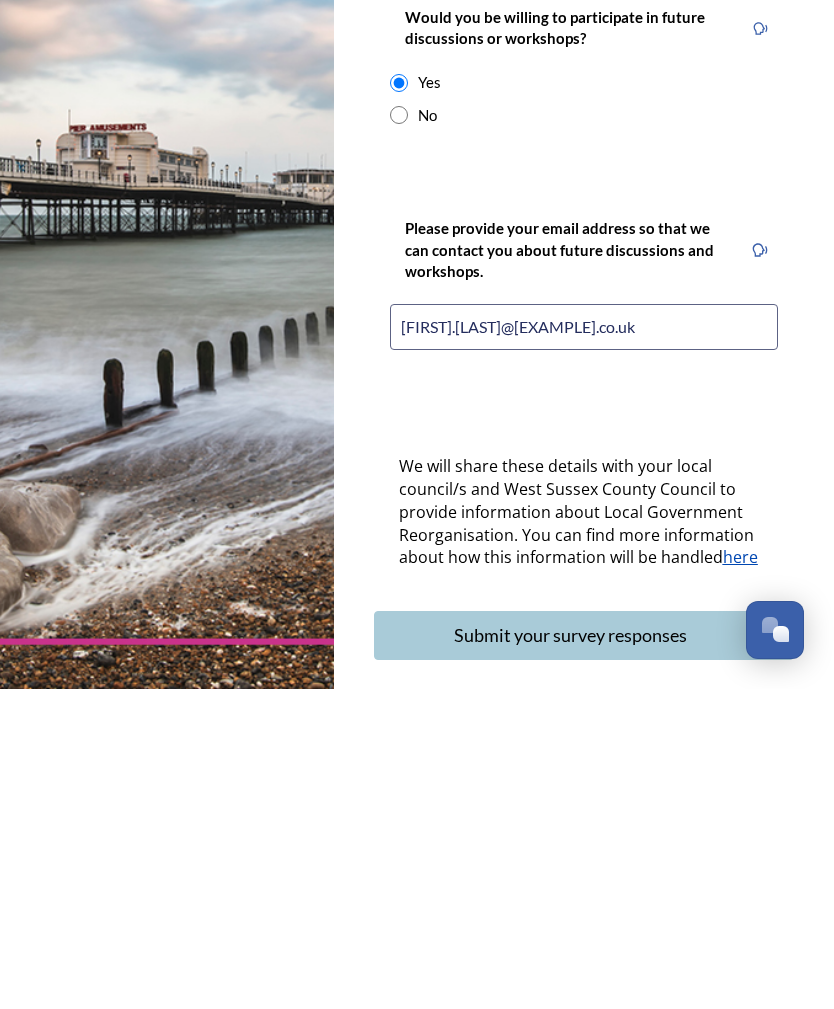 click on "Submit your survey responses" at bounding box center (571, 955) 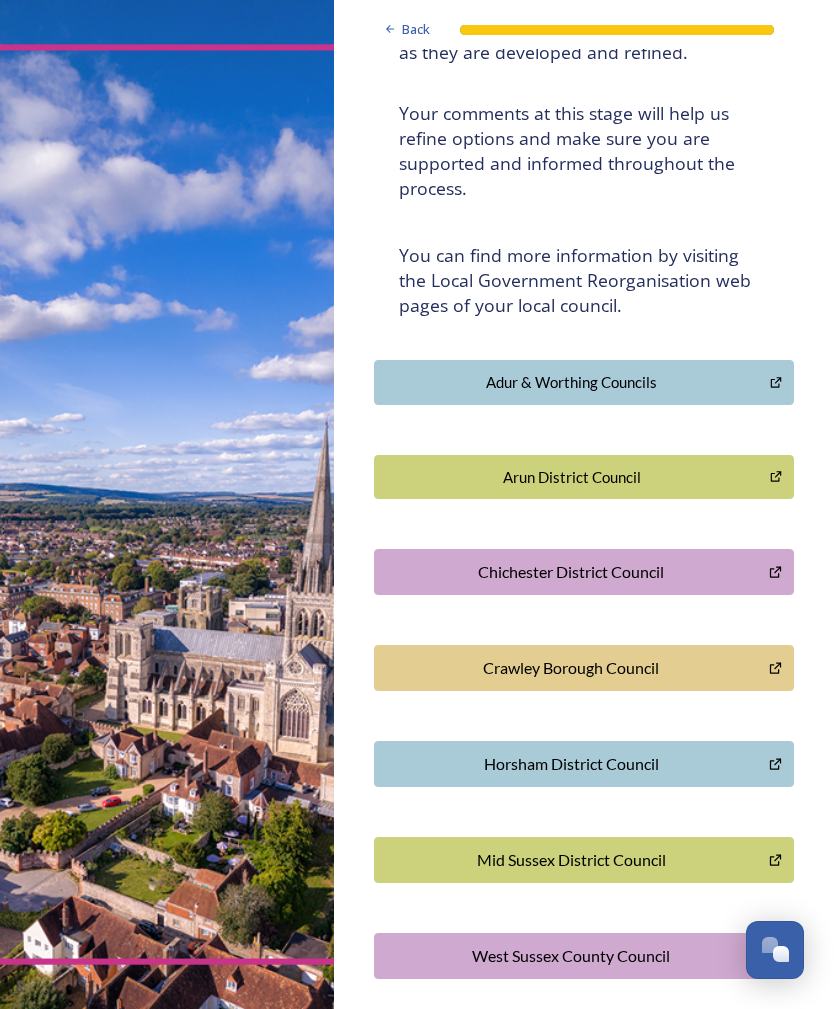 scroll, scrollTop: 293, scrollLeft: 0, axis: vertical 